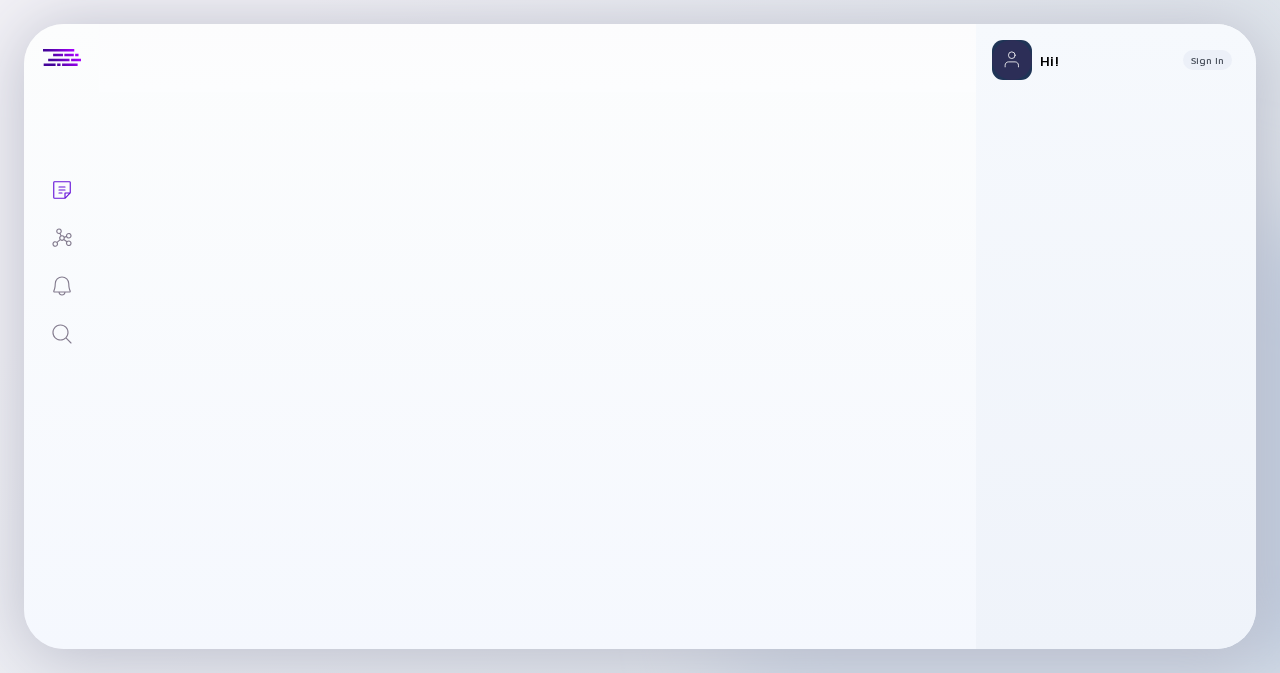 scroll, scrollTop: 0, scrollLeft: 0, axis: both 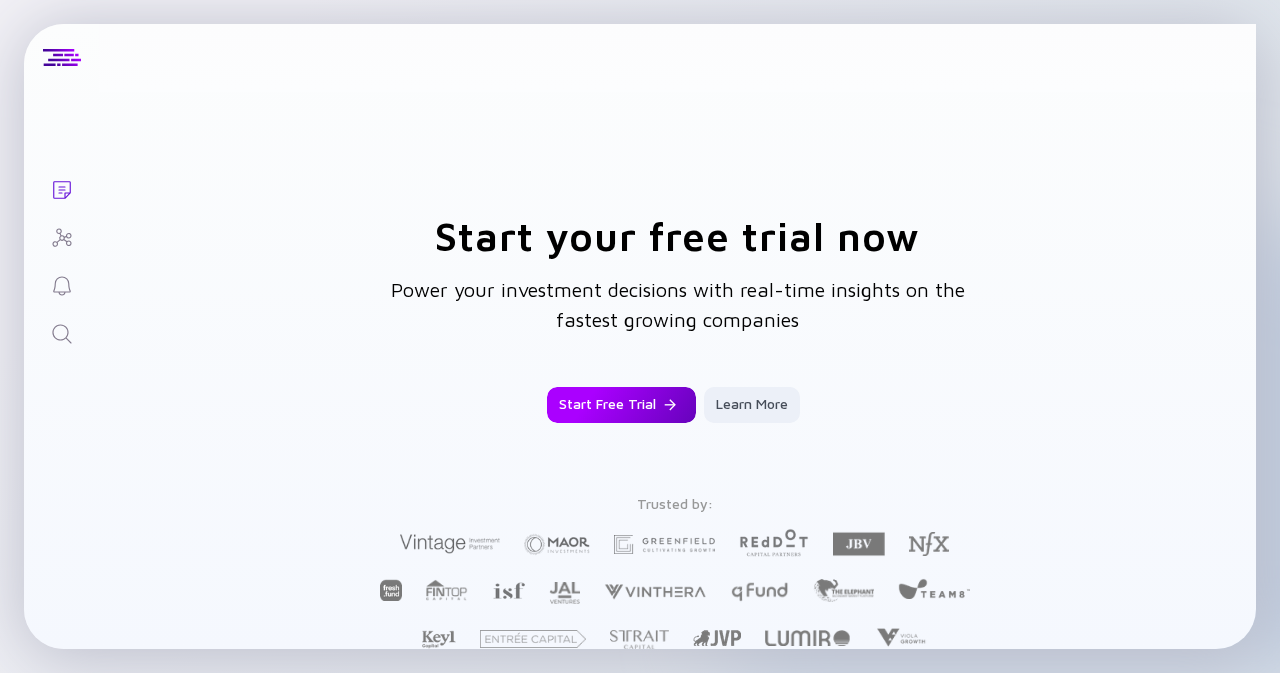 click on "Start Free Trial" at bounding box center [621, 405] 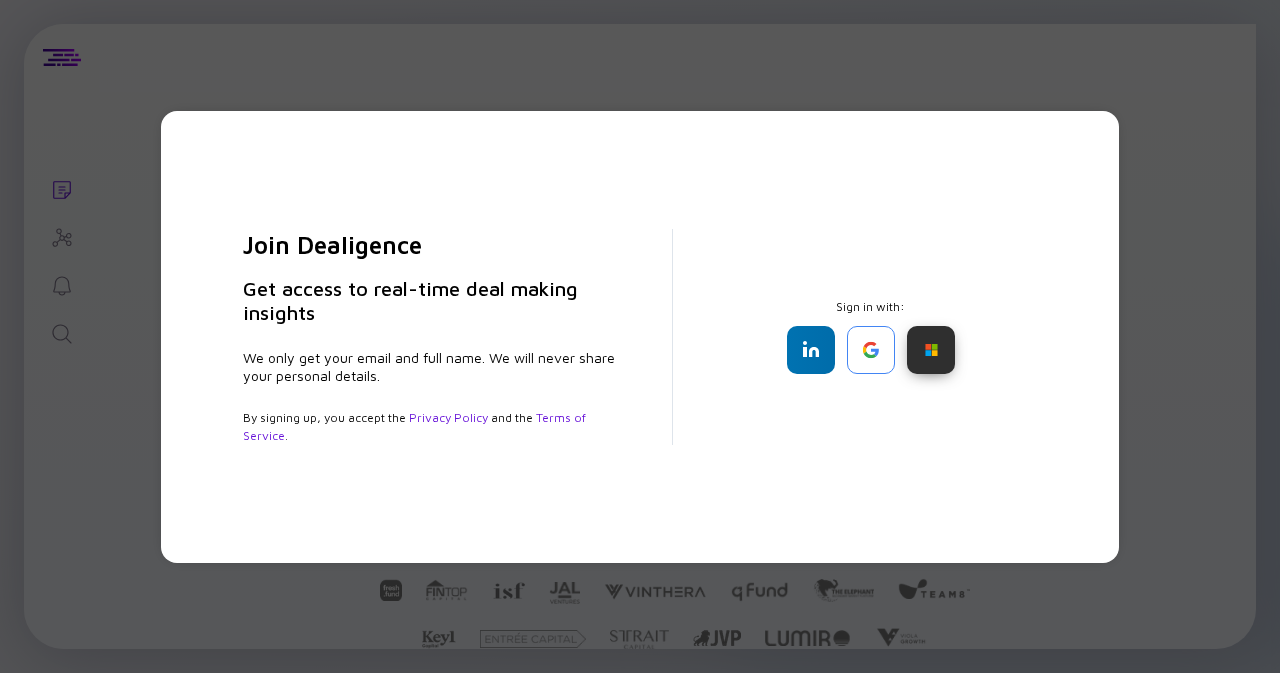 click at bounding box center (931, 350) 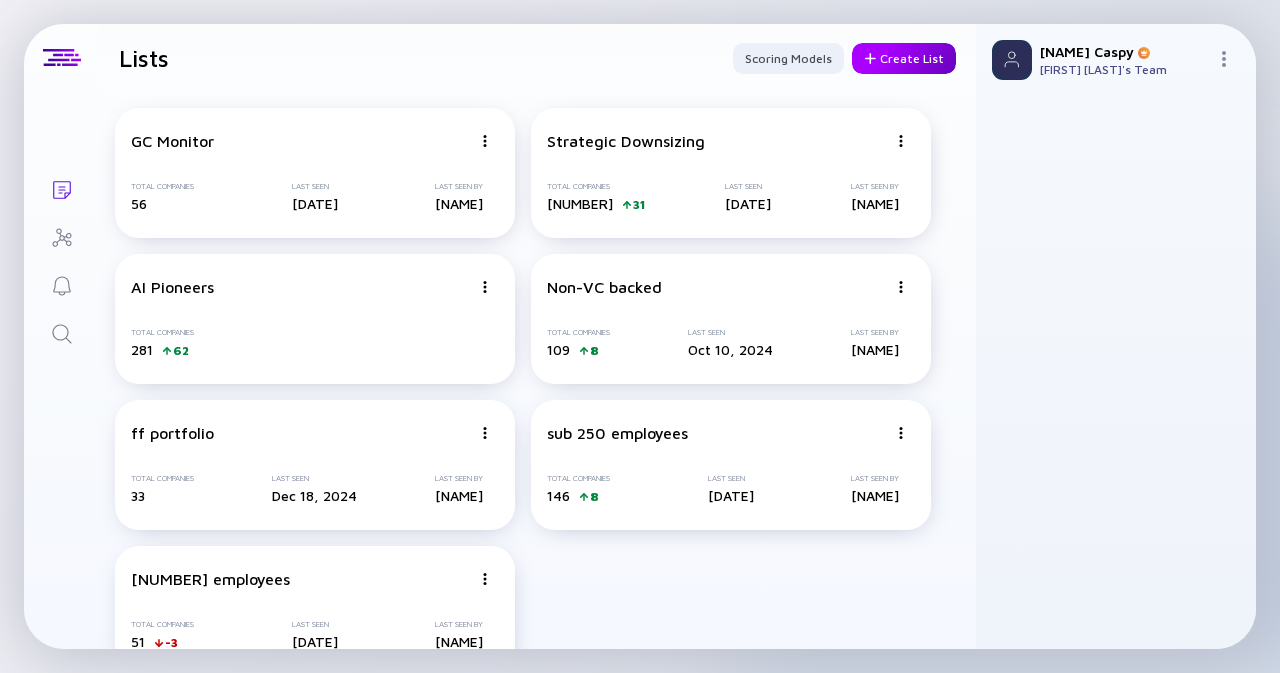 click on "Create List" at bounding box center [904, 58] 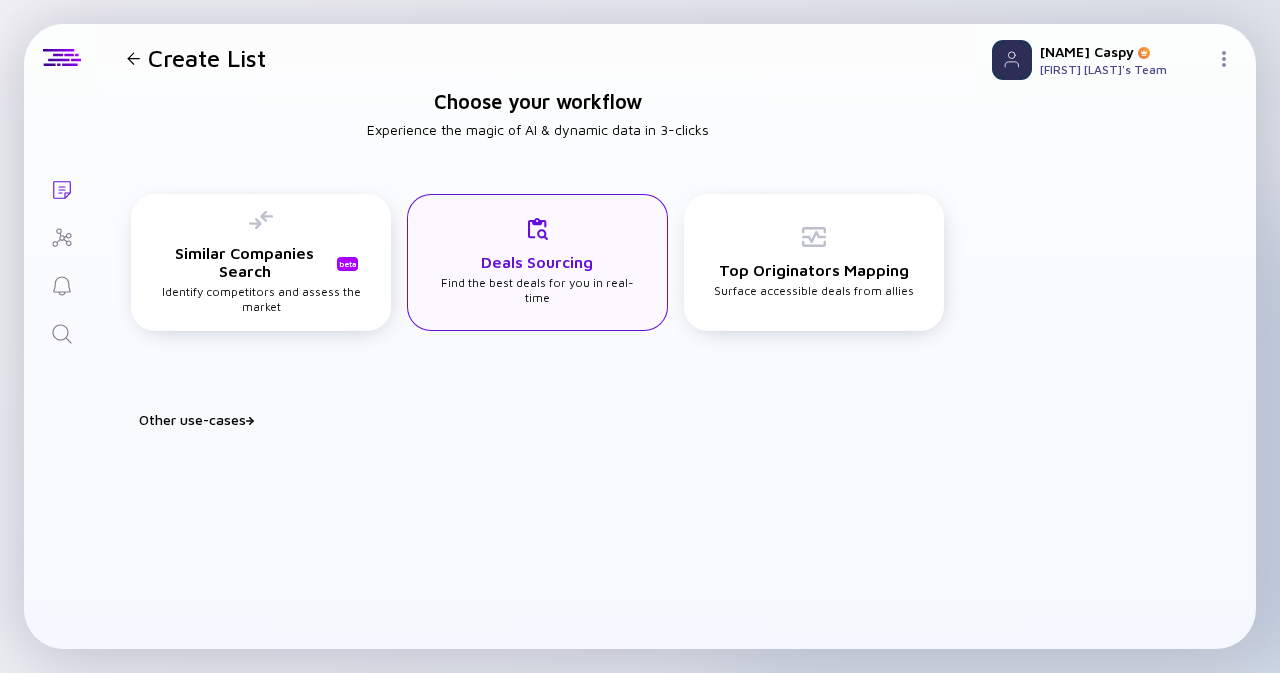 click on "Deals Sourcing Find the best deals for you in real-time" at bounding box center (537, 261) 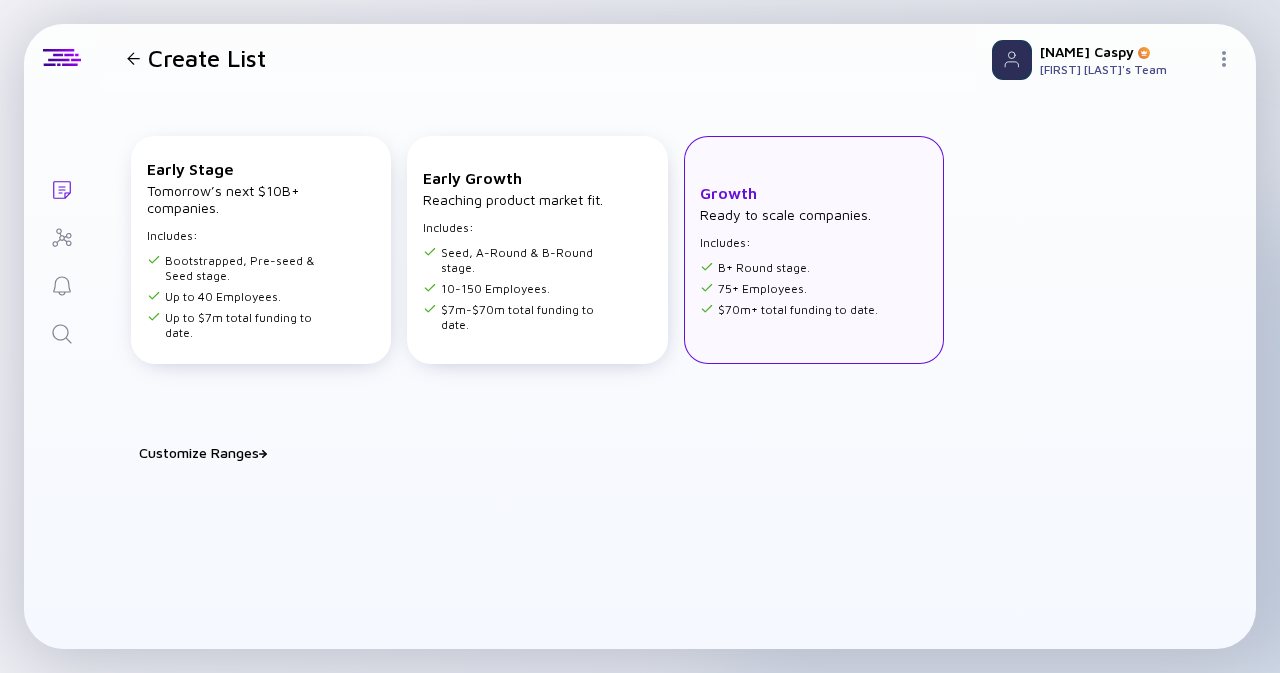 click on "B+ Round stage." at bounding box center (789, 267) 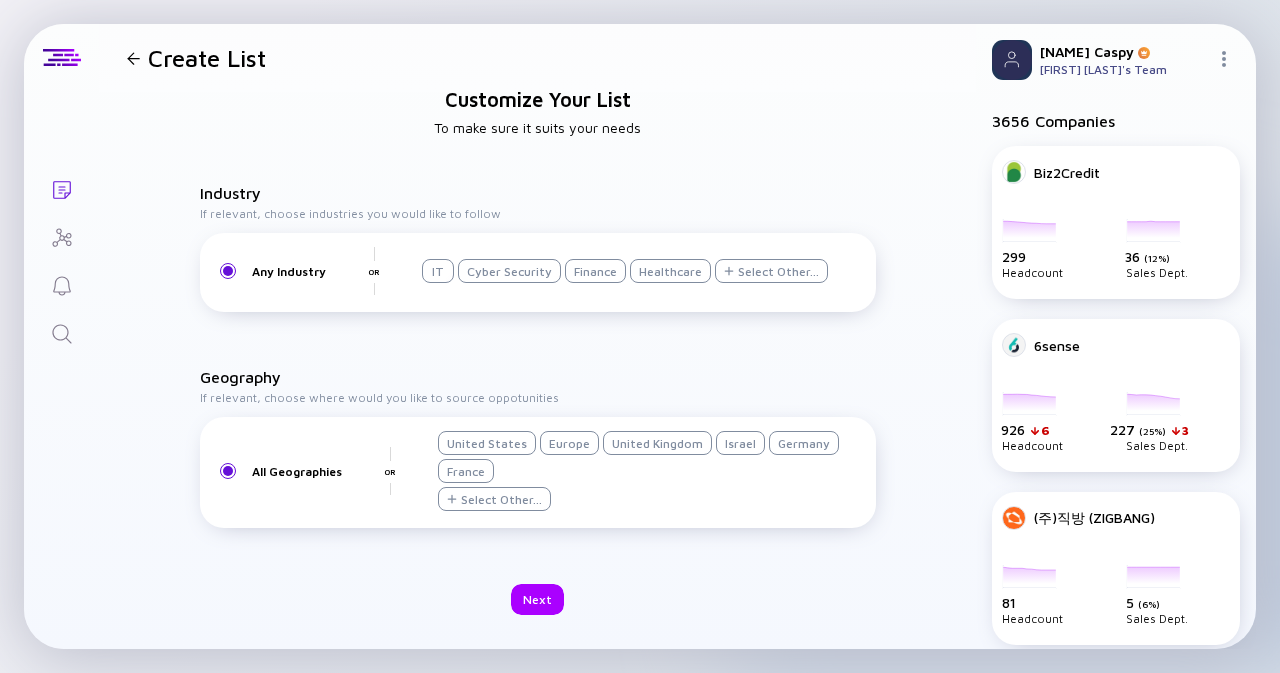 click on "Israel" at bounding box center [740, 443] 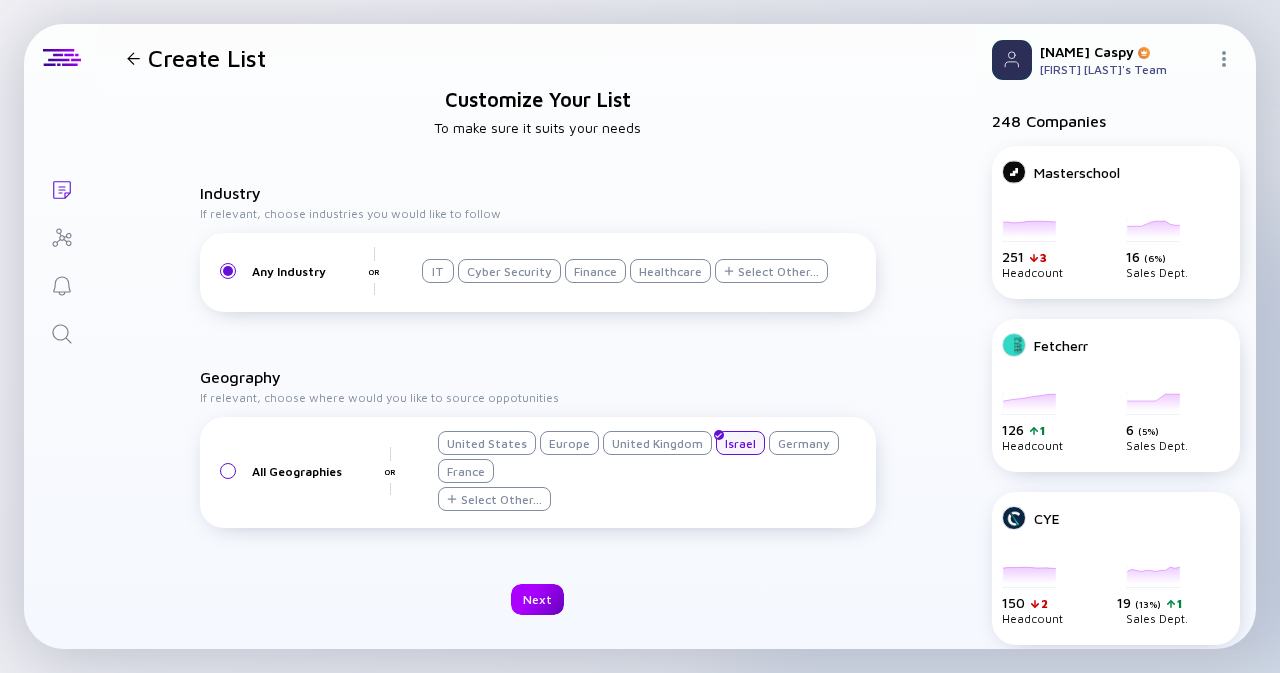 click on "Next" at bounding box center [537, 599] 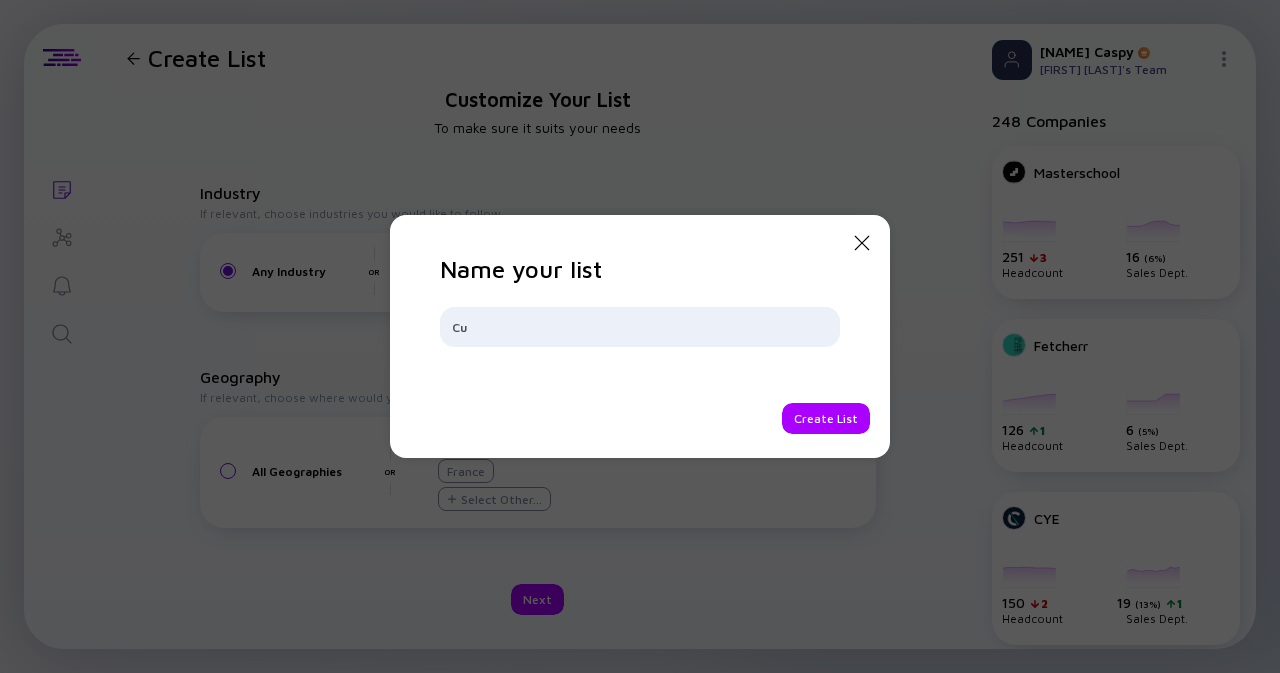 type on "C" 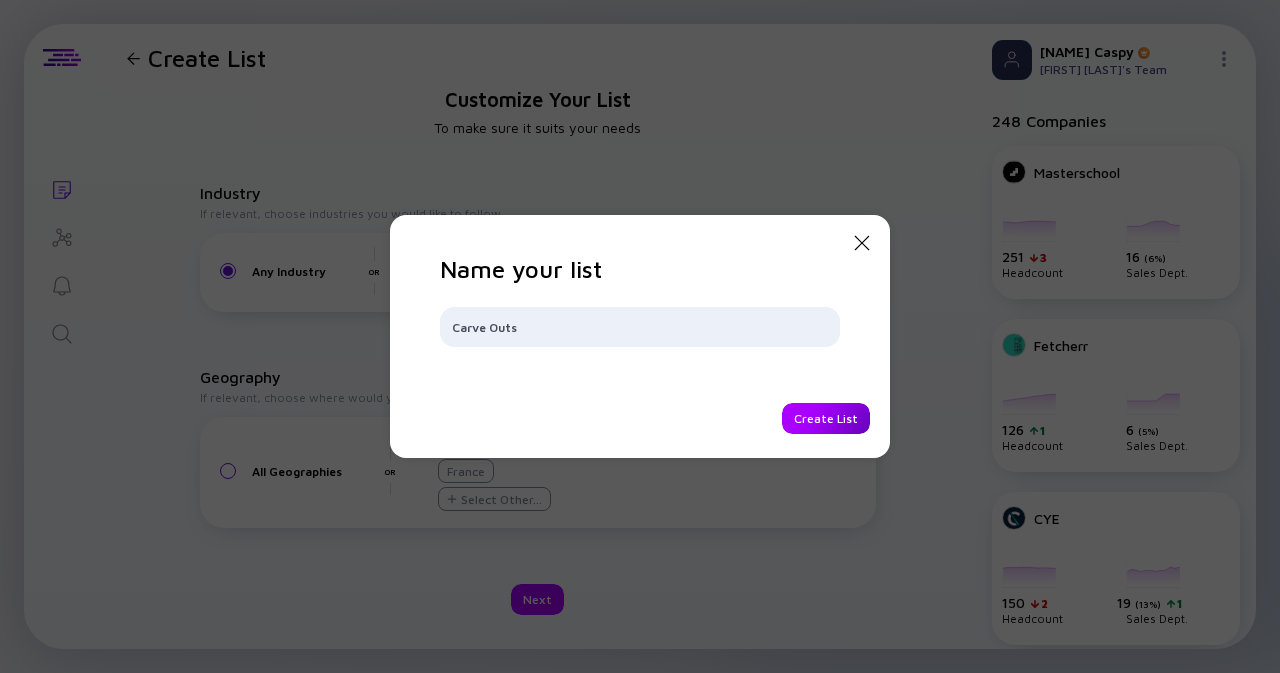 type on "Carve Outs" 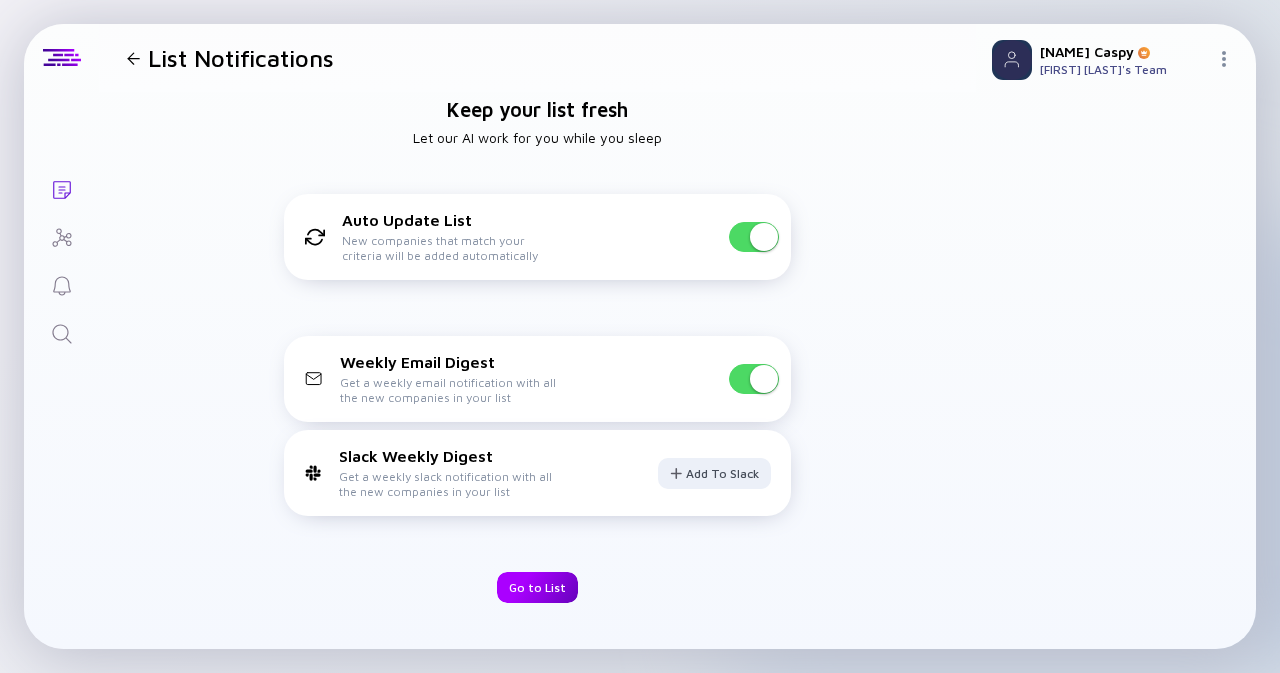 click on "Go to List" at bounding box center (537, 587) 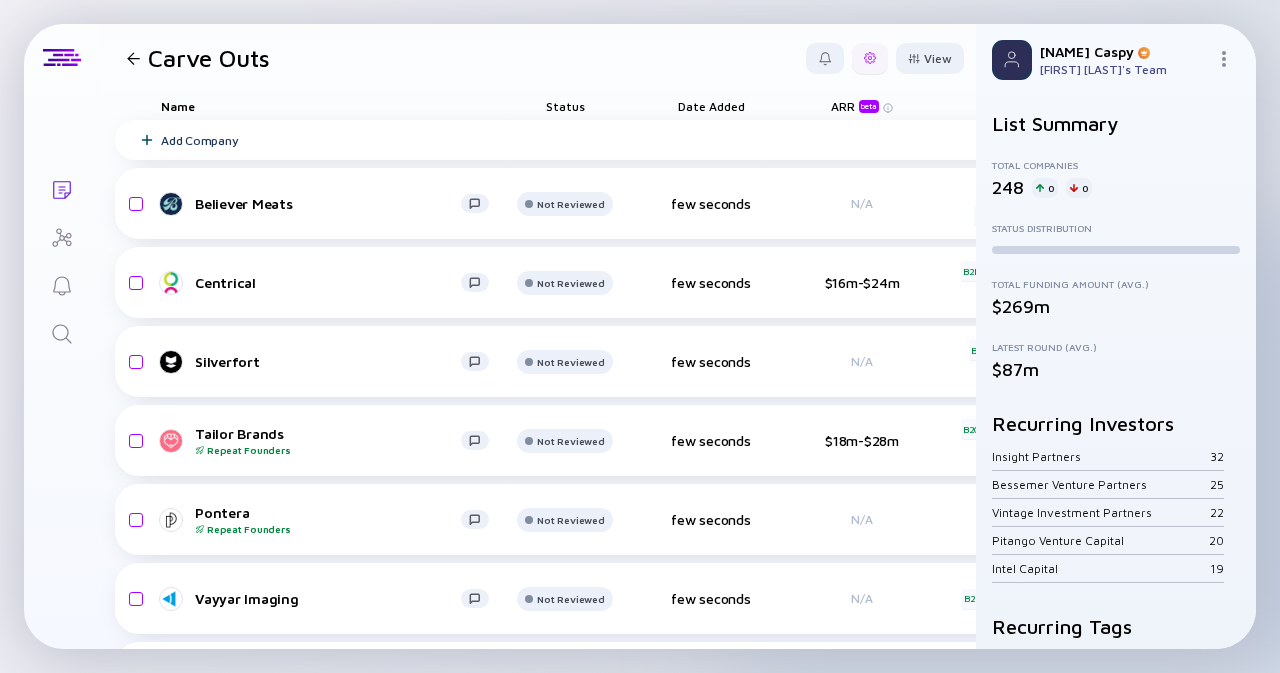 click at bounding box center (870, 58) 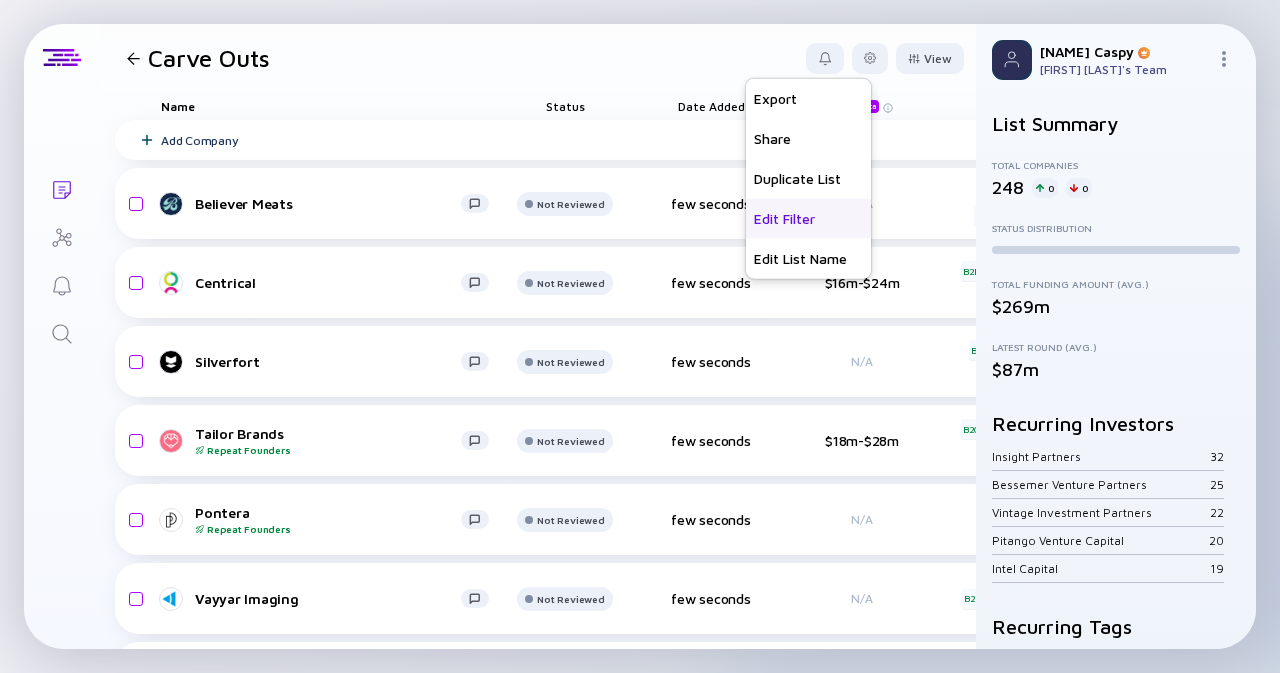 click on "Edit Filter" at bounding box center (808, 218) 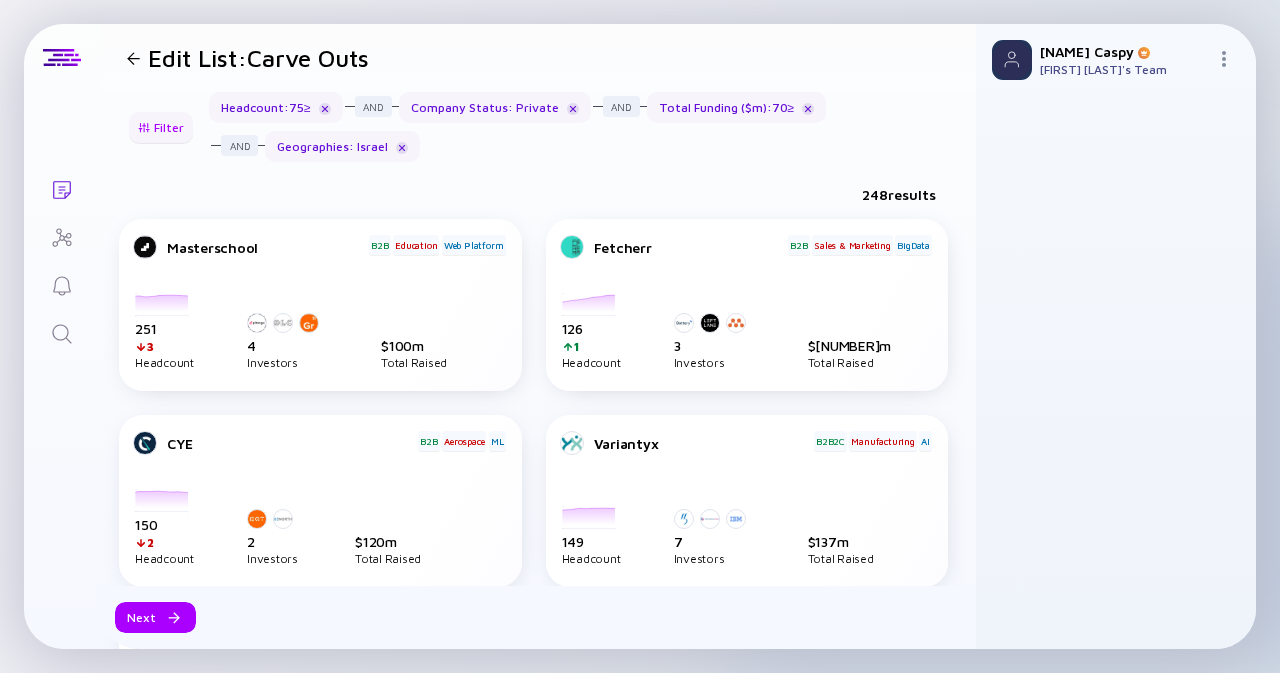 click on "Filter" at bounding box center [161, 127] 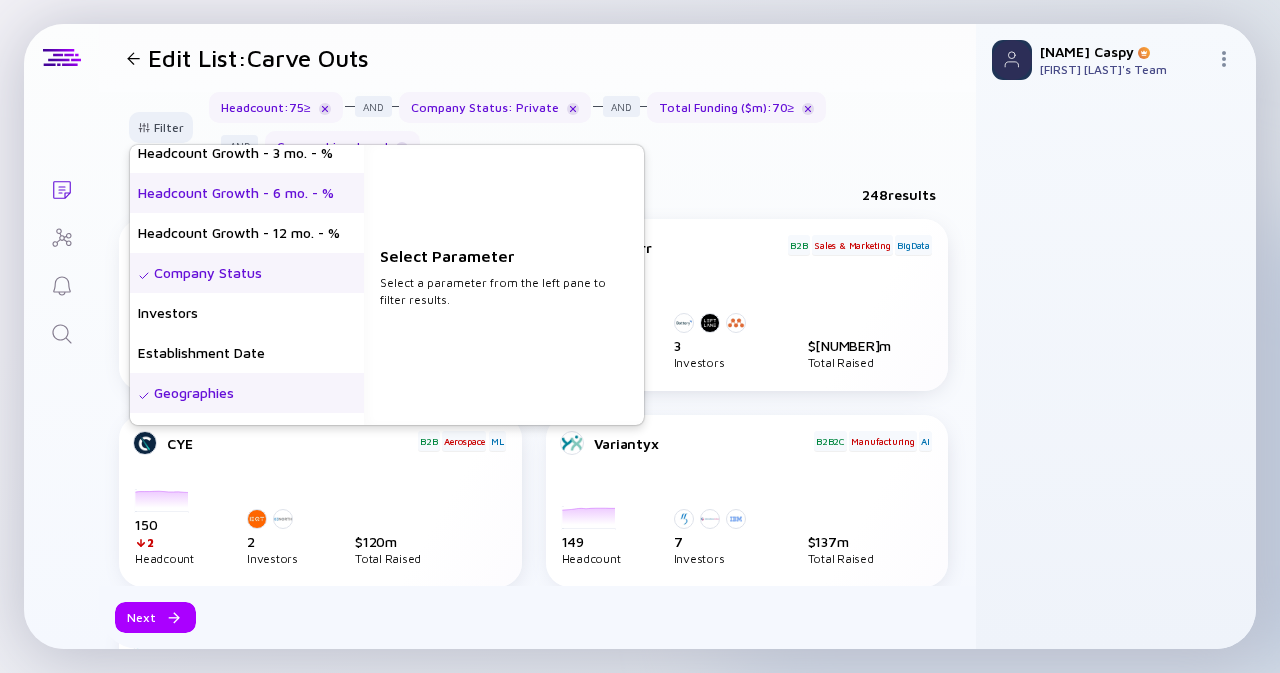 scroll, scrollTop: 53, scrollLeft: 0, axis: vertical 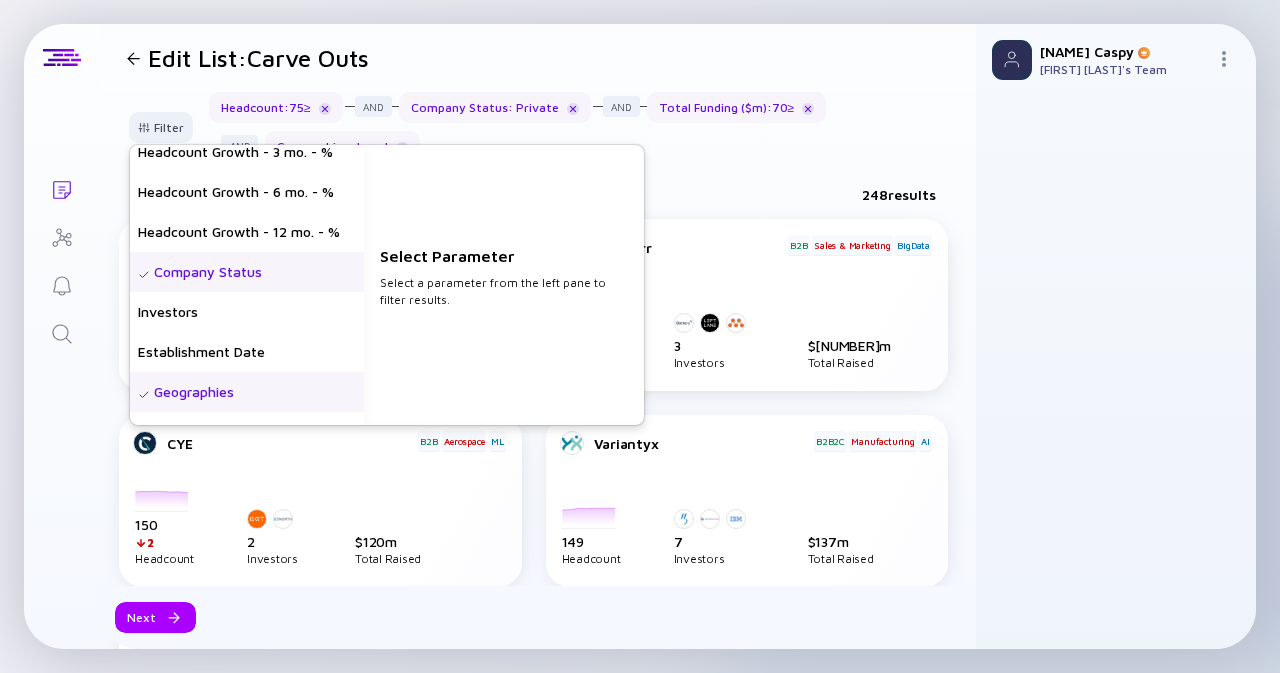 click on "Company Status" at bounding box center [247, 272] 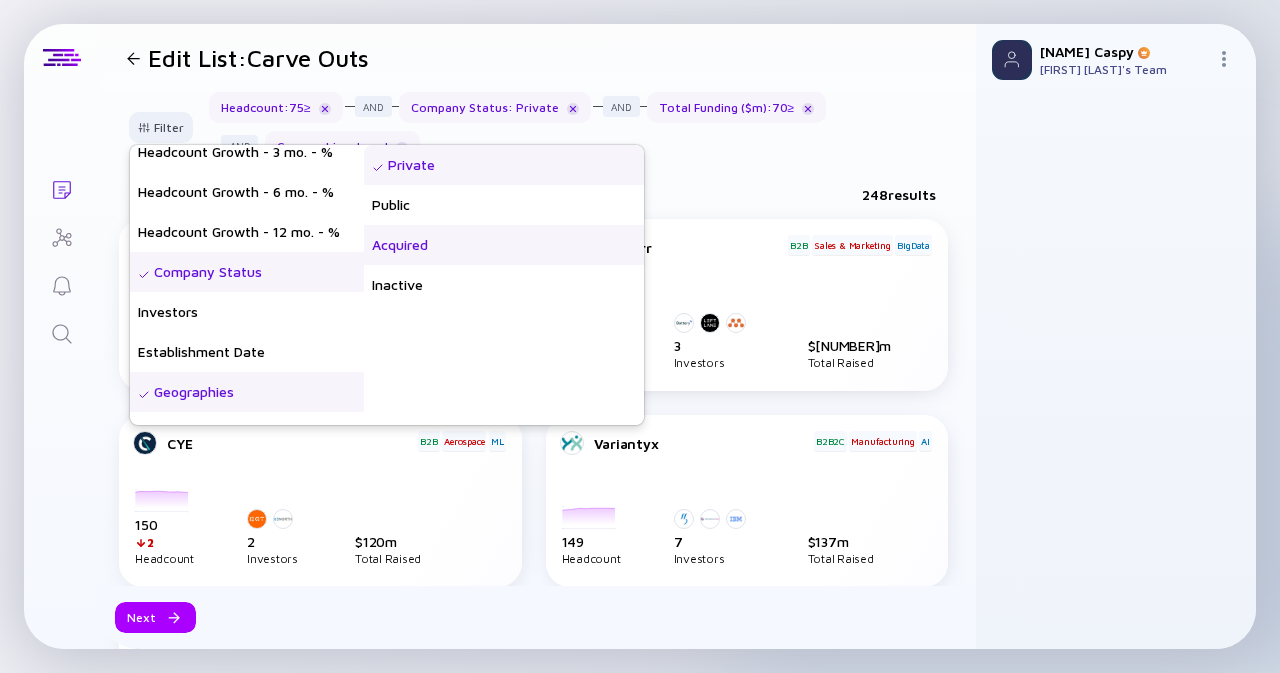 click on "Acquired" at bounding box center (504, 245) 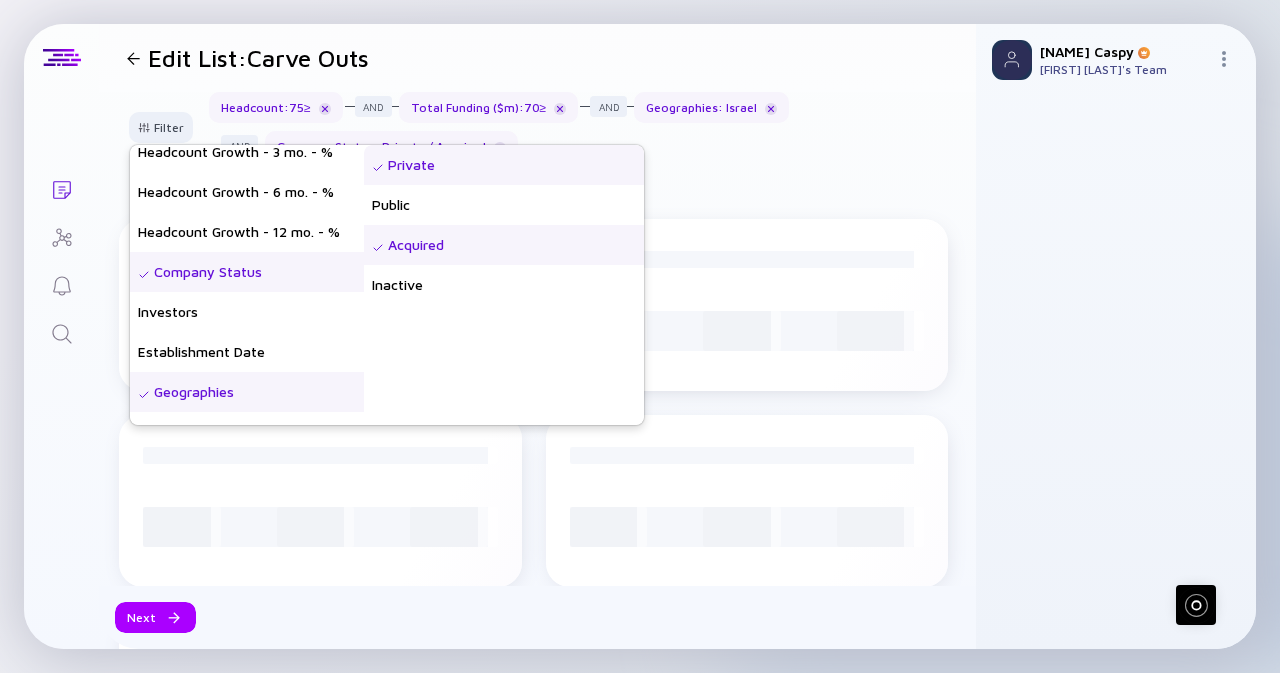 click on "Private" at bounding box center [504, 165] 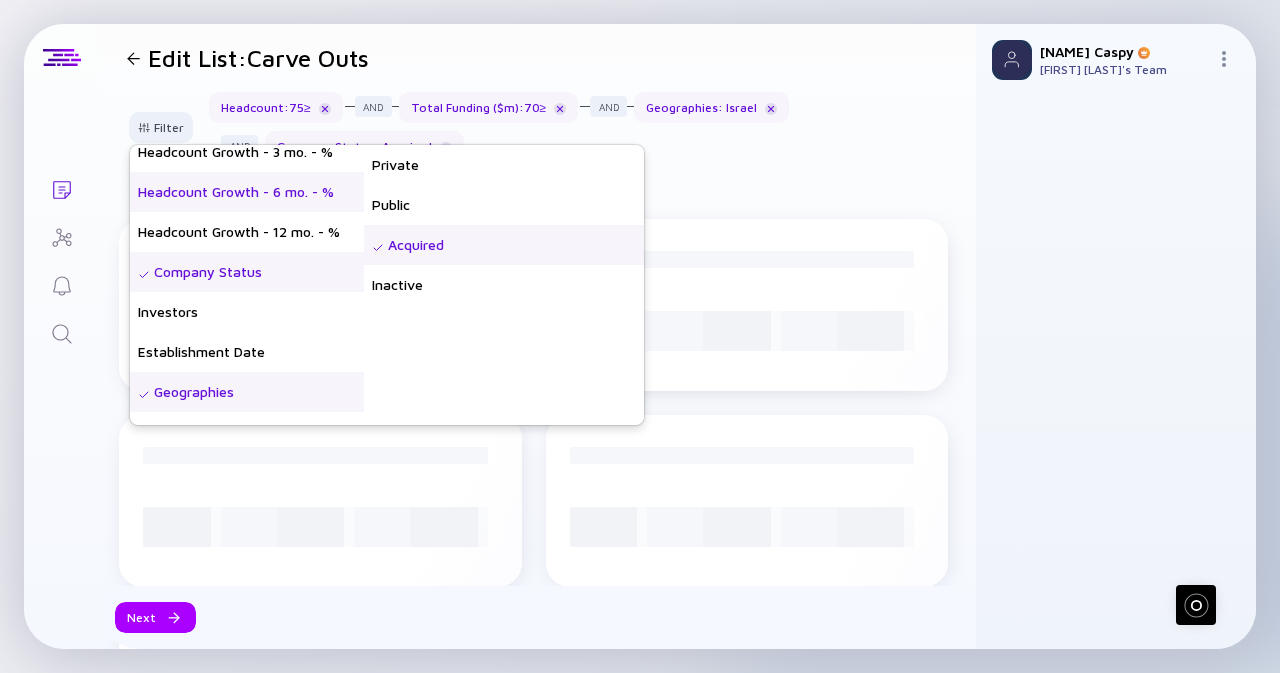 scroll, scrollTop: 0, scrollLeft: 0, axis: both 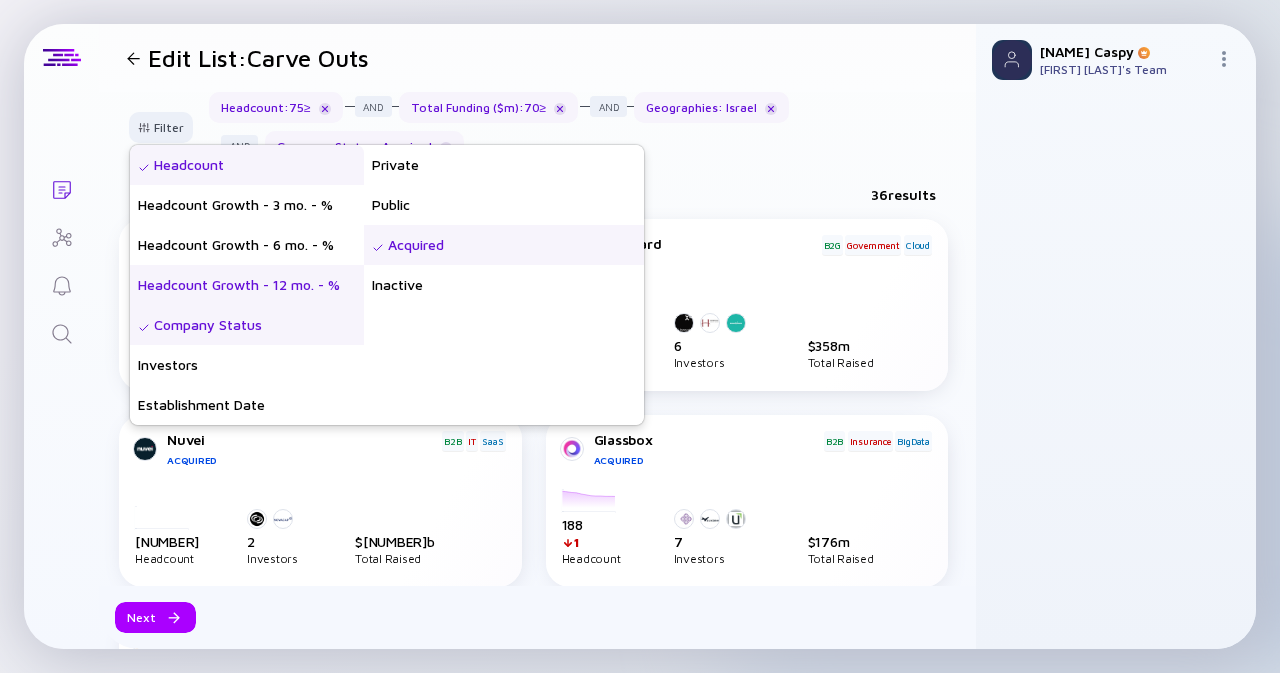 click on "Headcount Growth - 12 mo. - %" at bounding box center (247, 285) 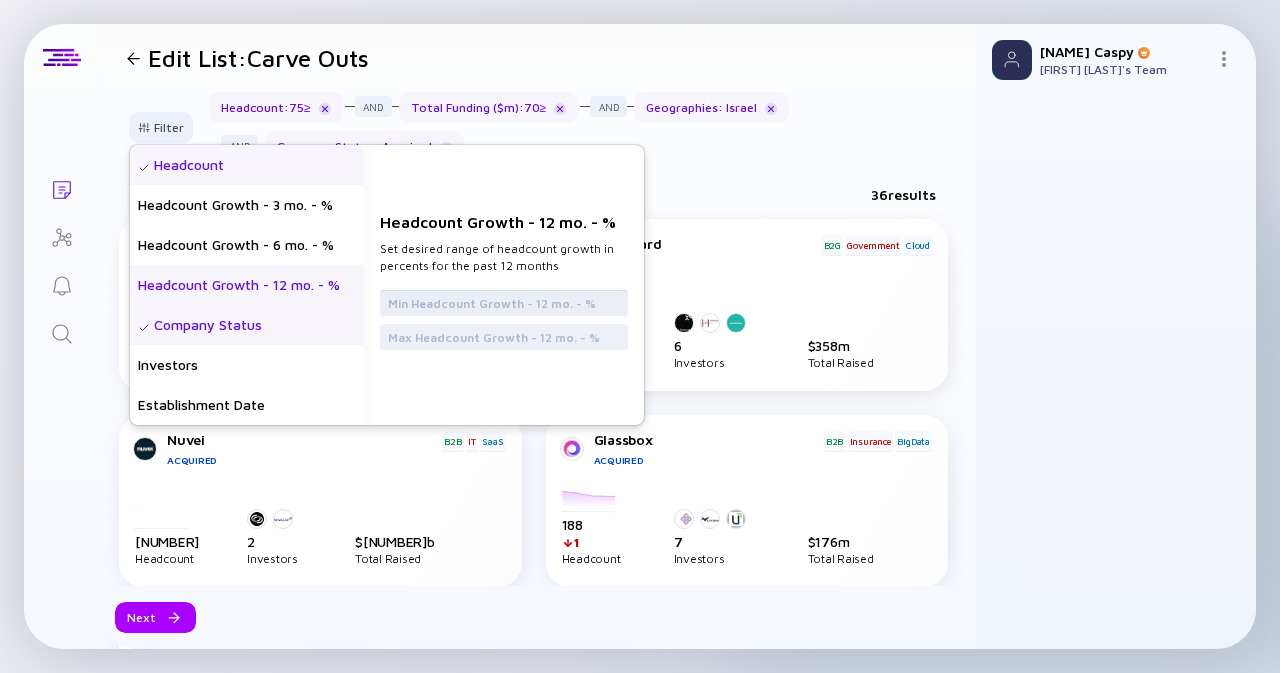 click at bounding box center [504, 303] 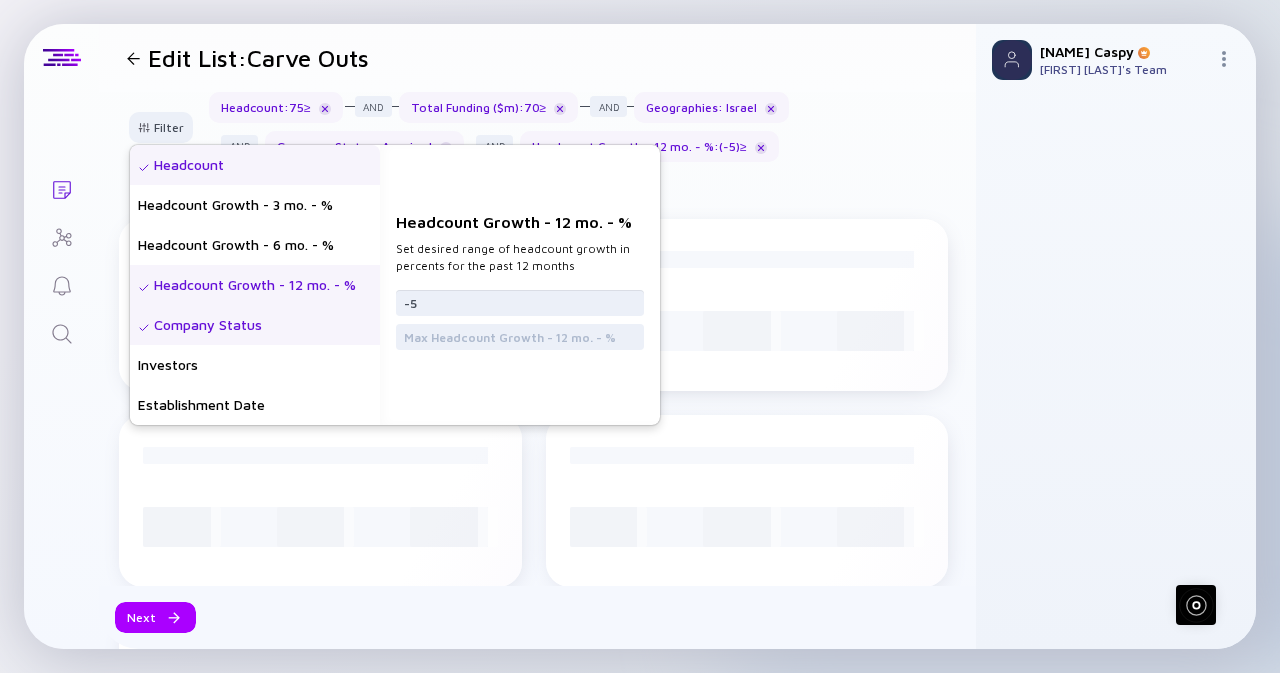 type on "-5" 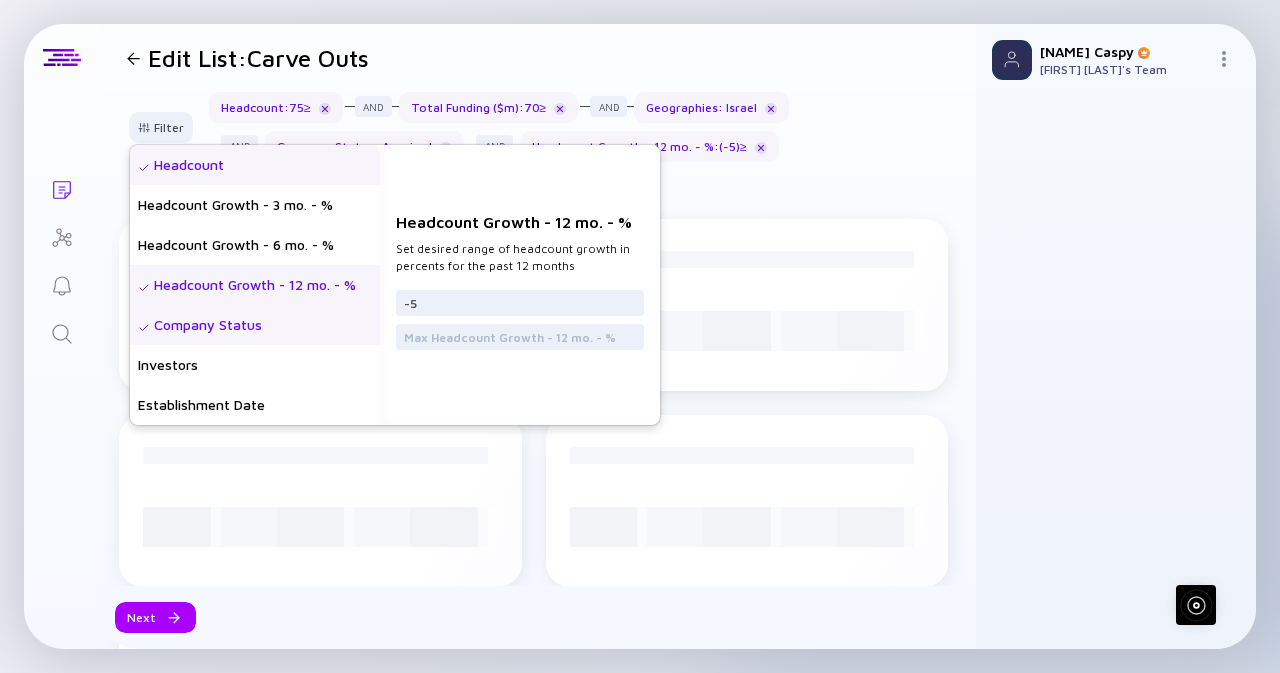 click at bounding box center [520, 341] 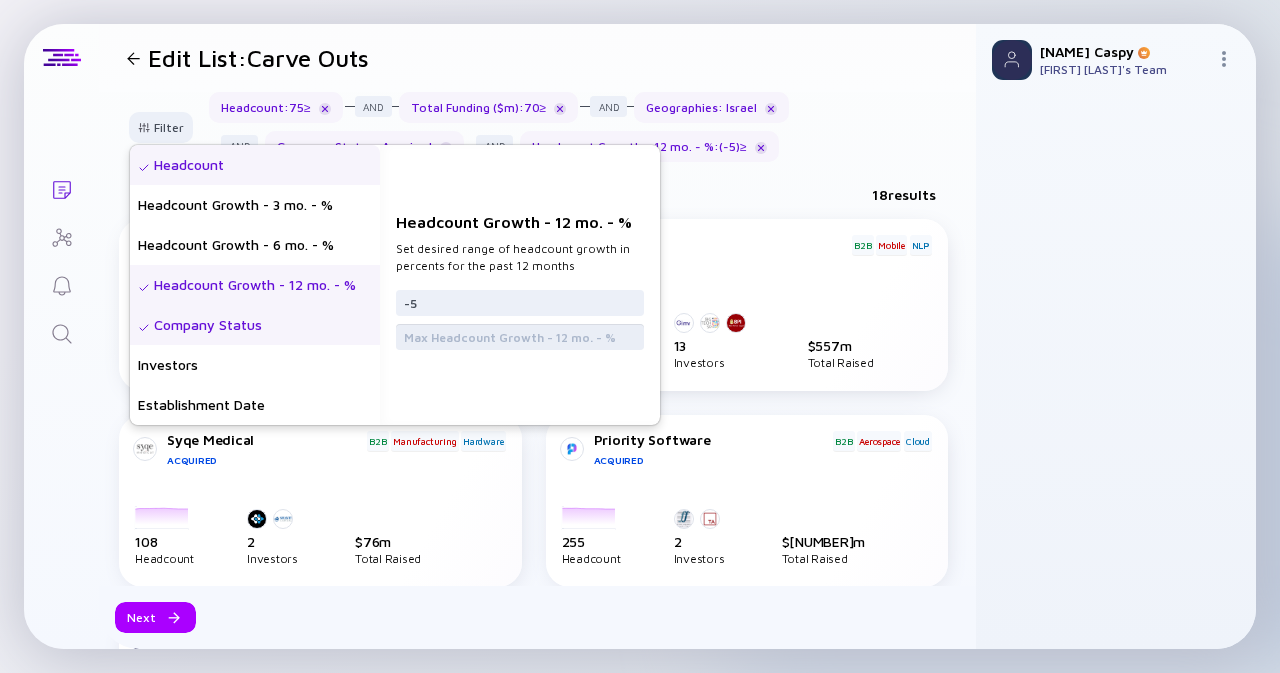 click at bounding box center [520, 337] 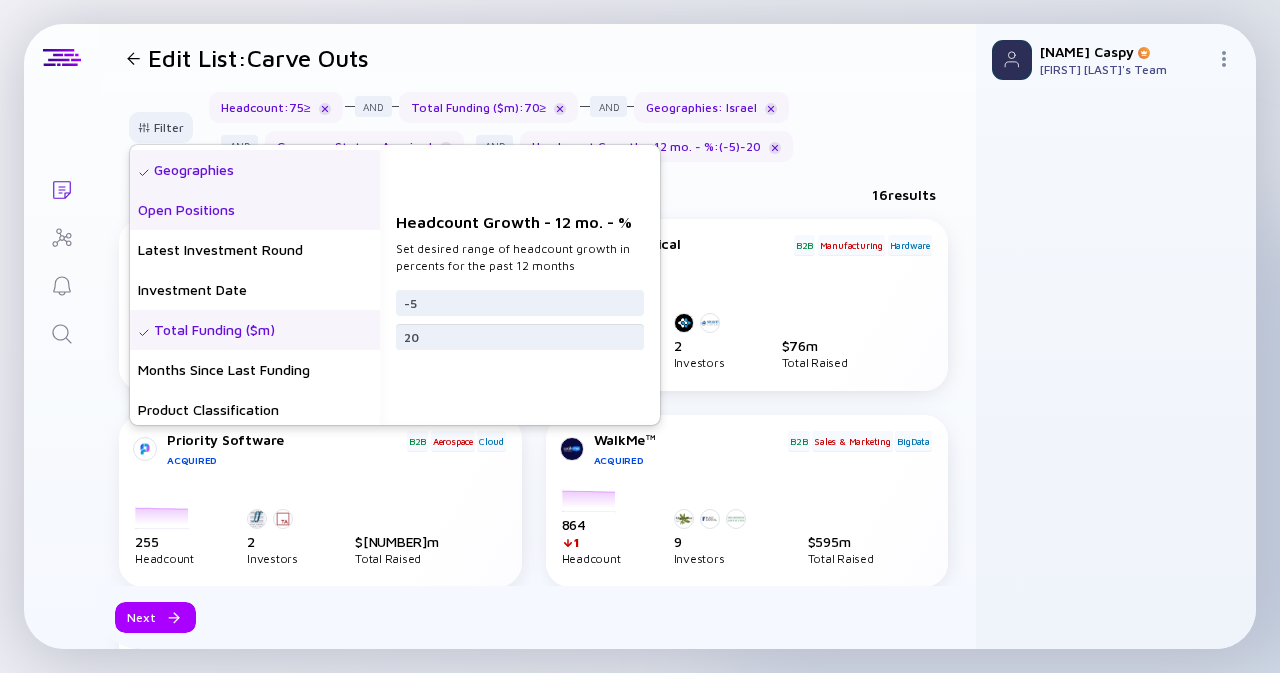 scroll, scrollTop: 293, scrollLeft: 0, axis: vertical 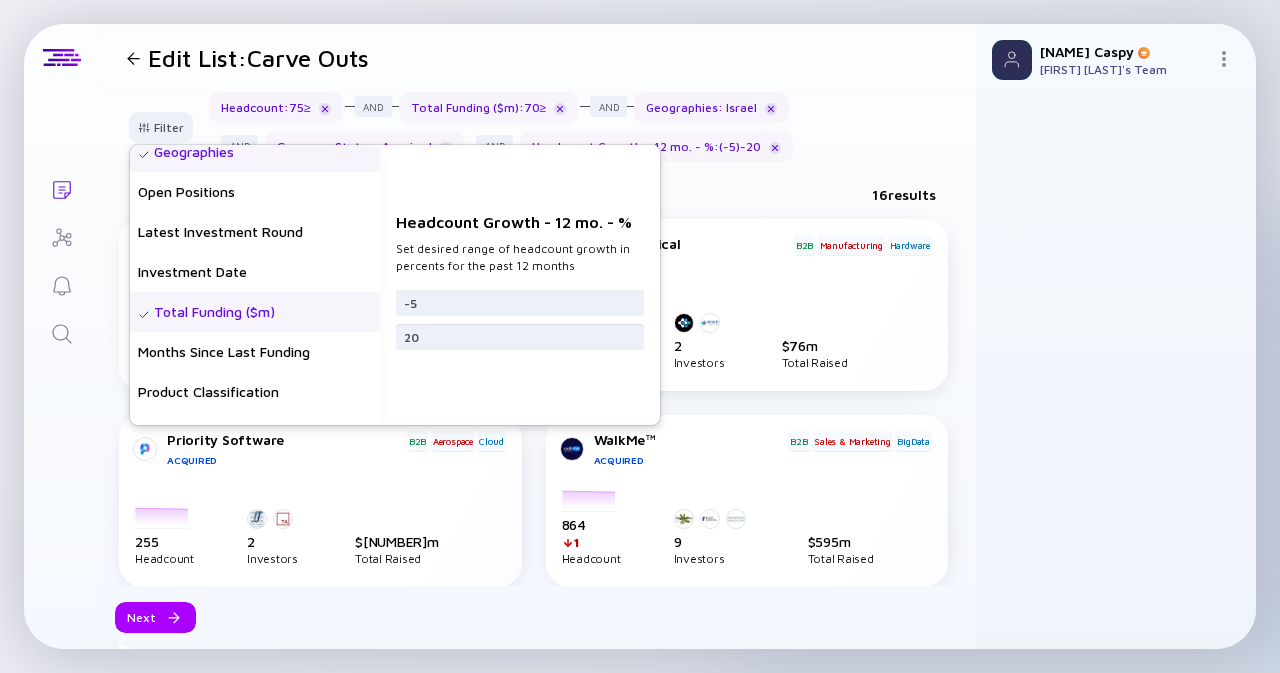 type on "20" 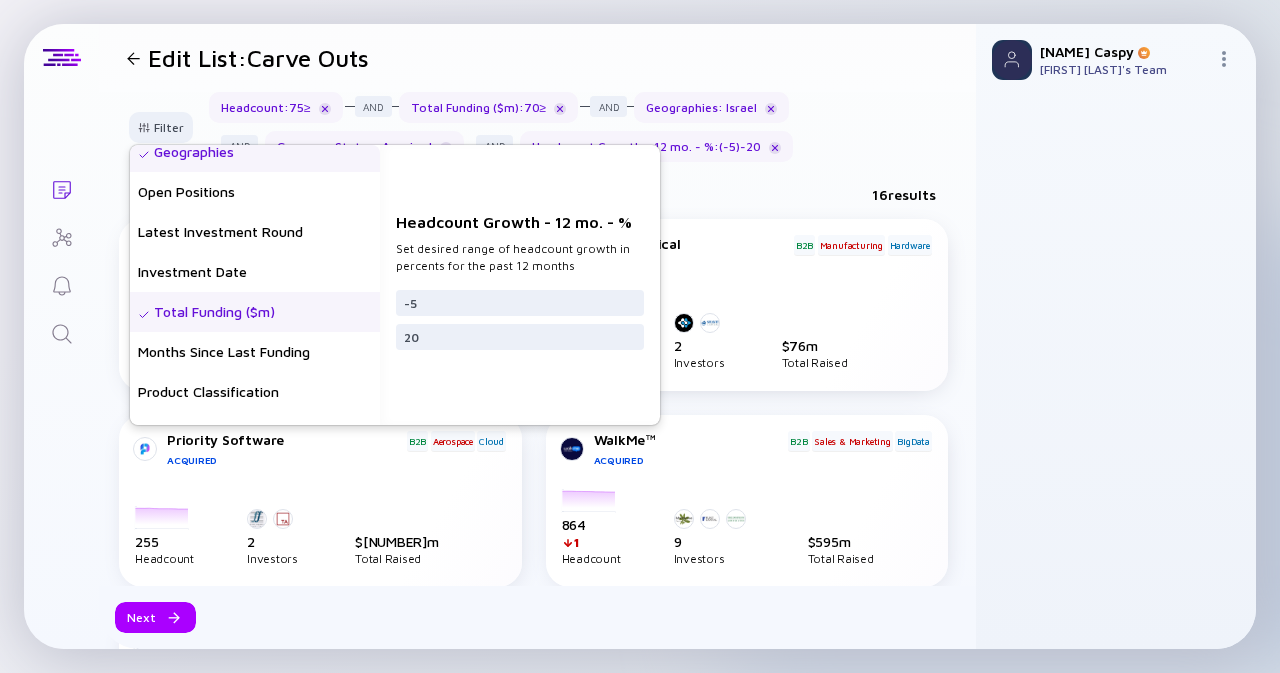 click on "Total Funding ($m)" at bounding box center (255, 312) 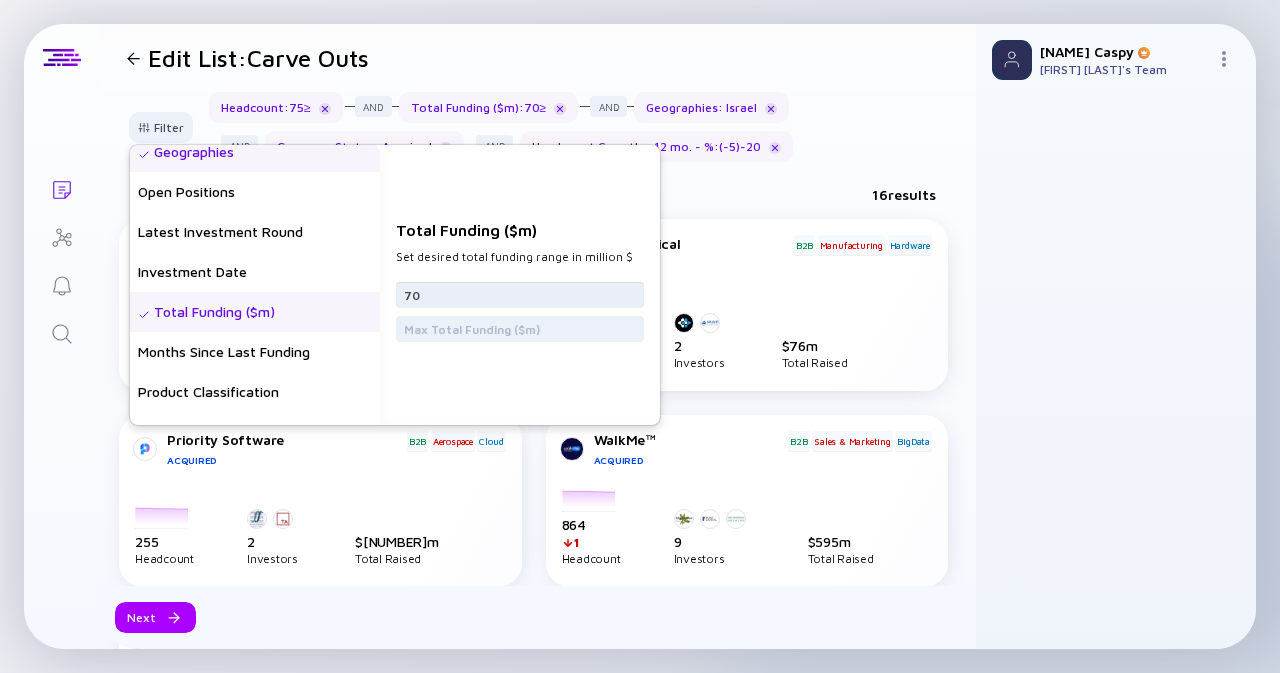 click on "70" at bounding box center [520, 295] 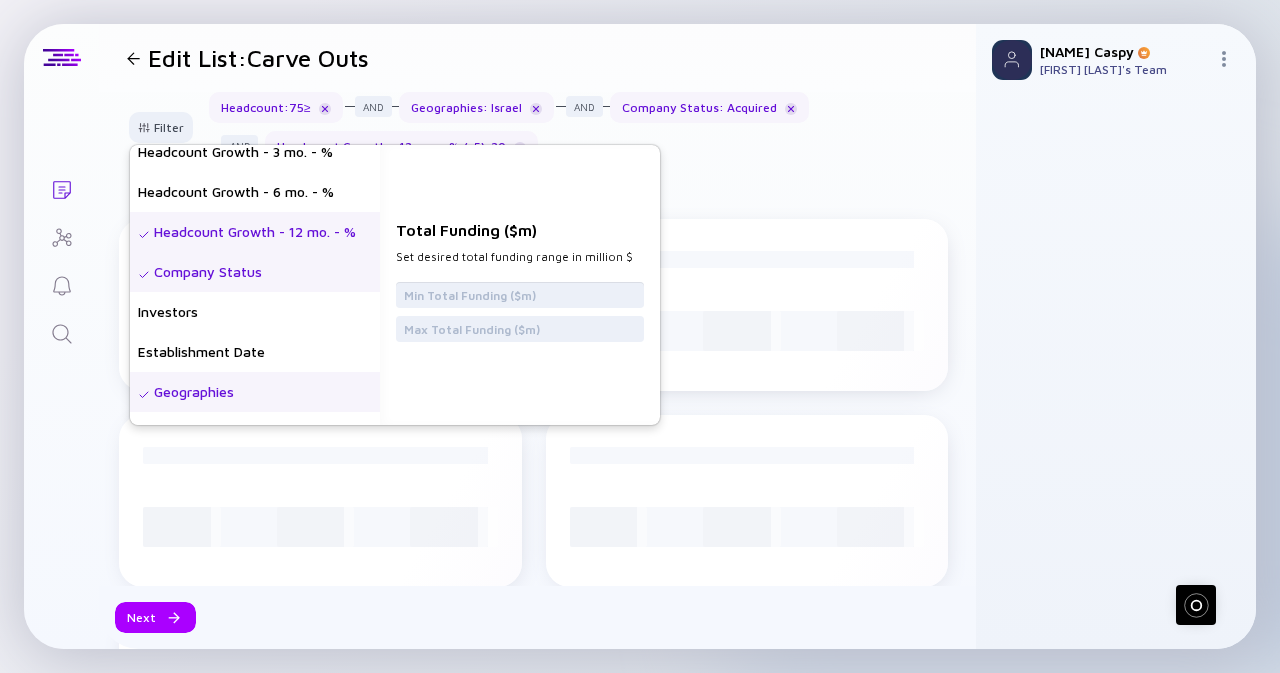 scroll, scrollTop: 0, scrollLeft: 0, axis: both 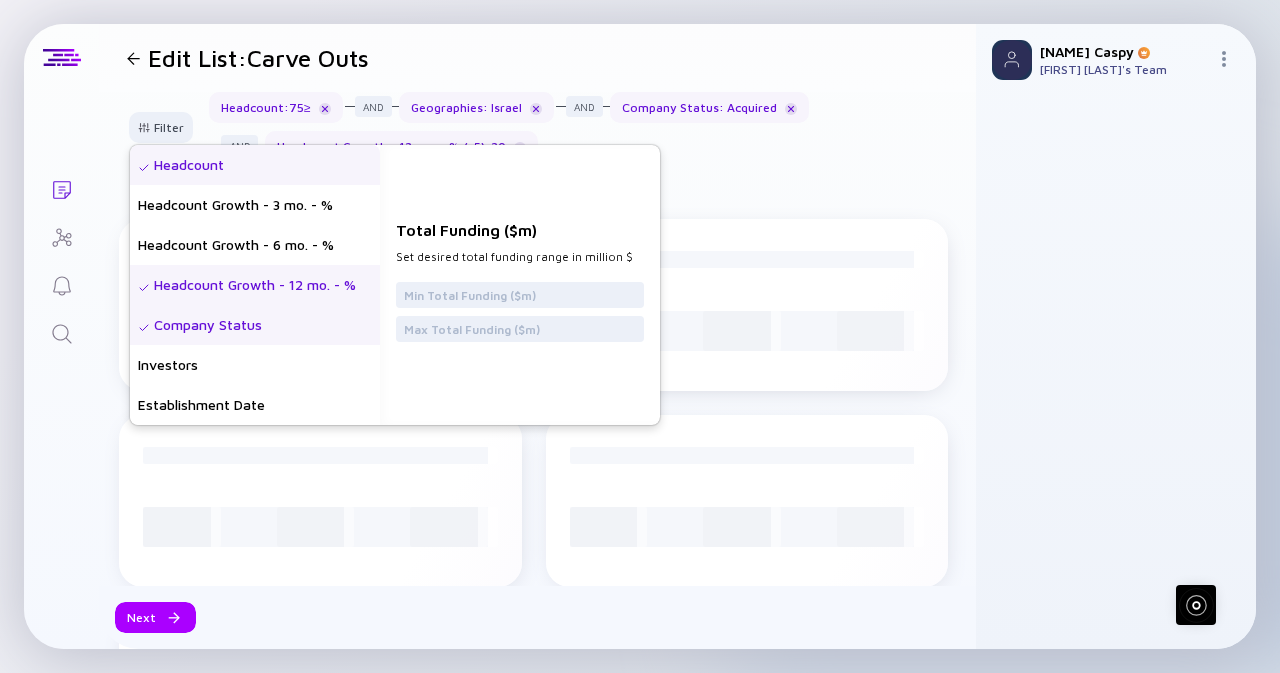 click on "Headcount" at bounding box center [255, 165] 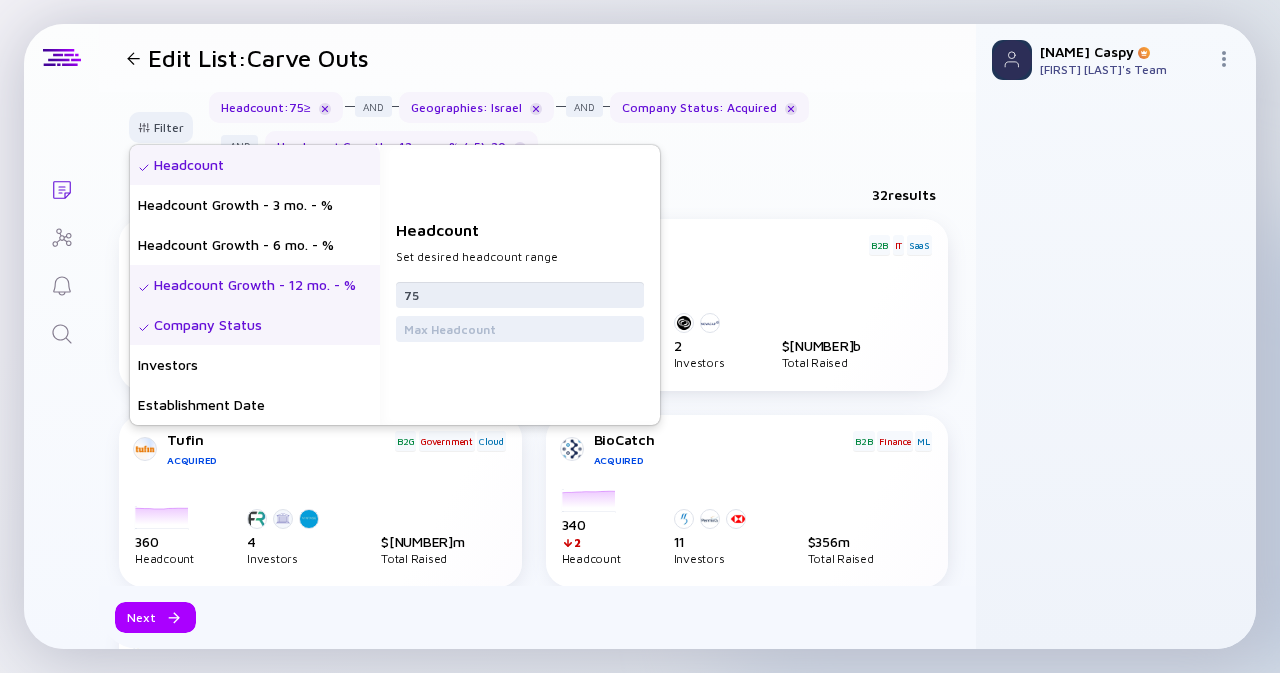 click on "75" at bounding box center [520, 295] 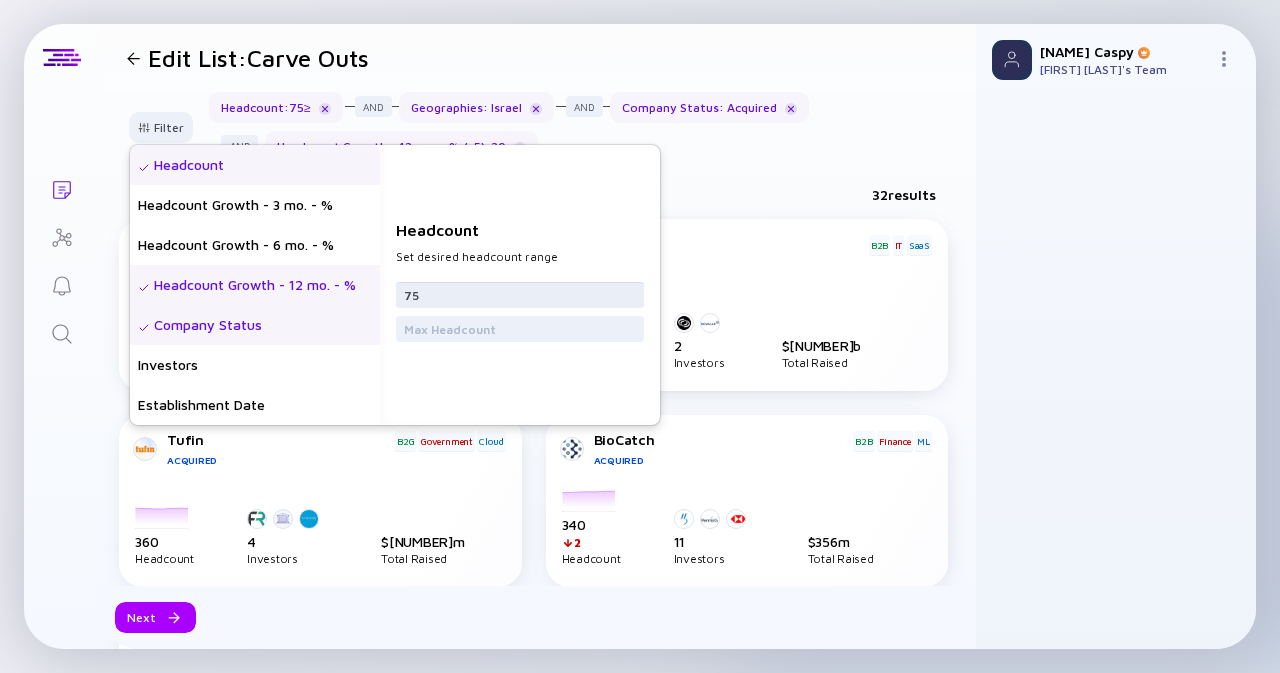 click on "75" at bounding box center [520, 295] 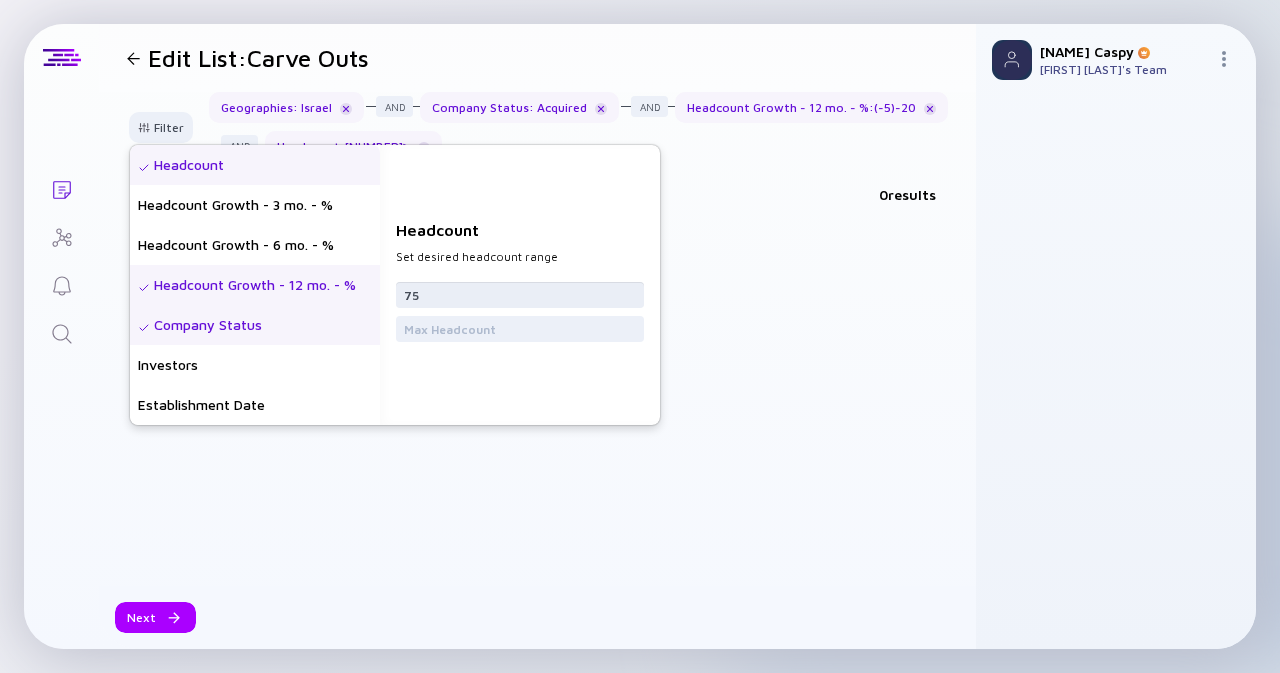 type on "7" 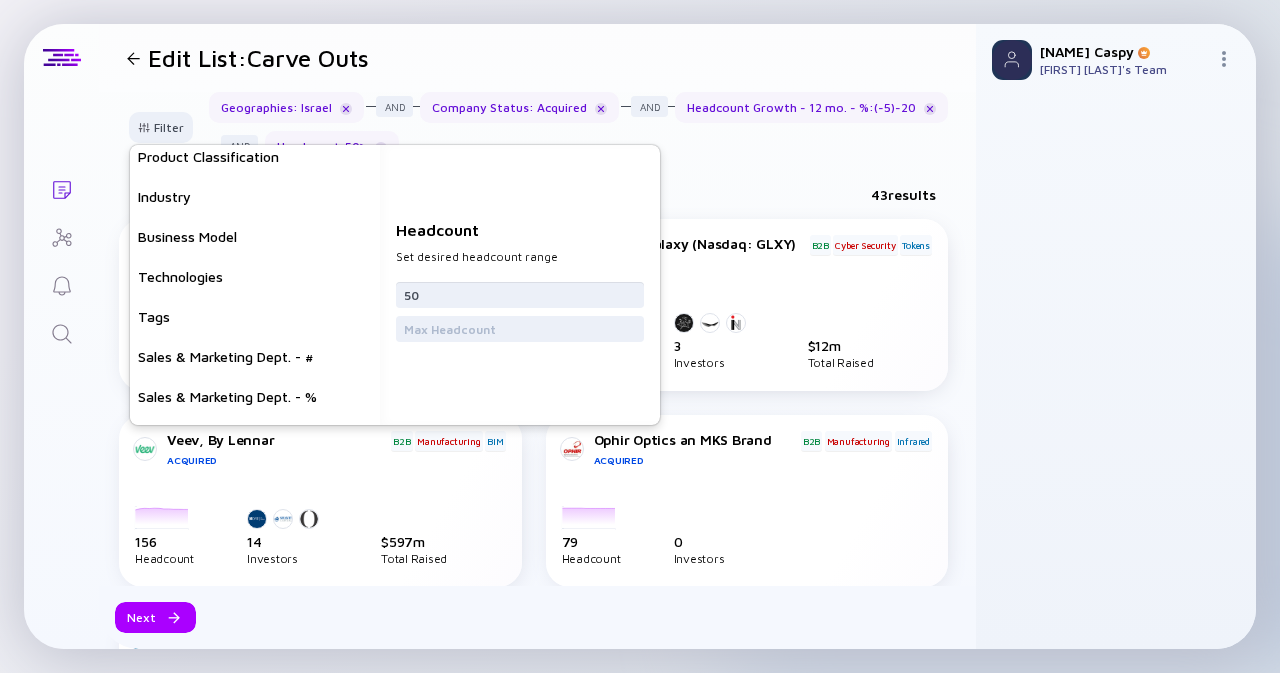 scroll, scrollTop: 560, scrollLeft: 0, axis: vertical 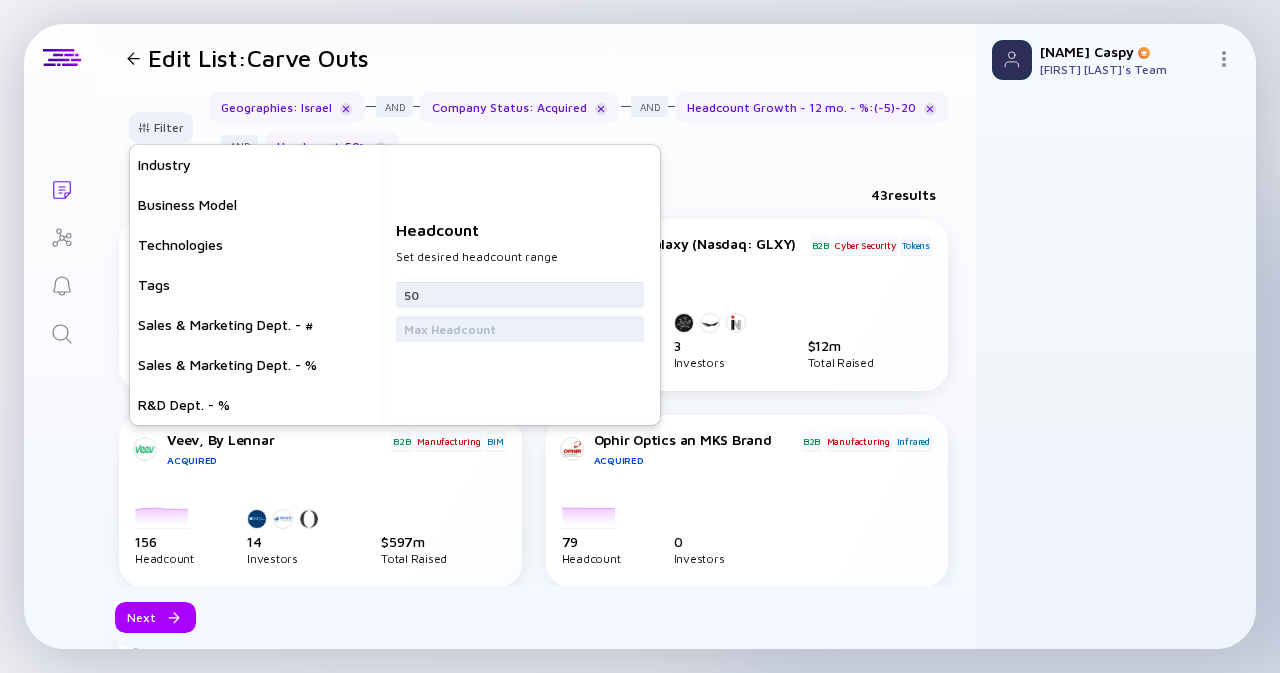 type on "50" 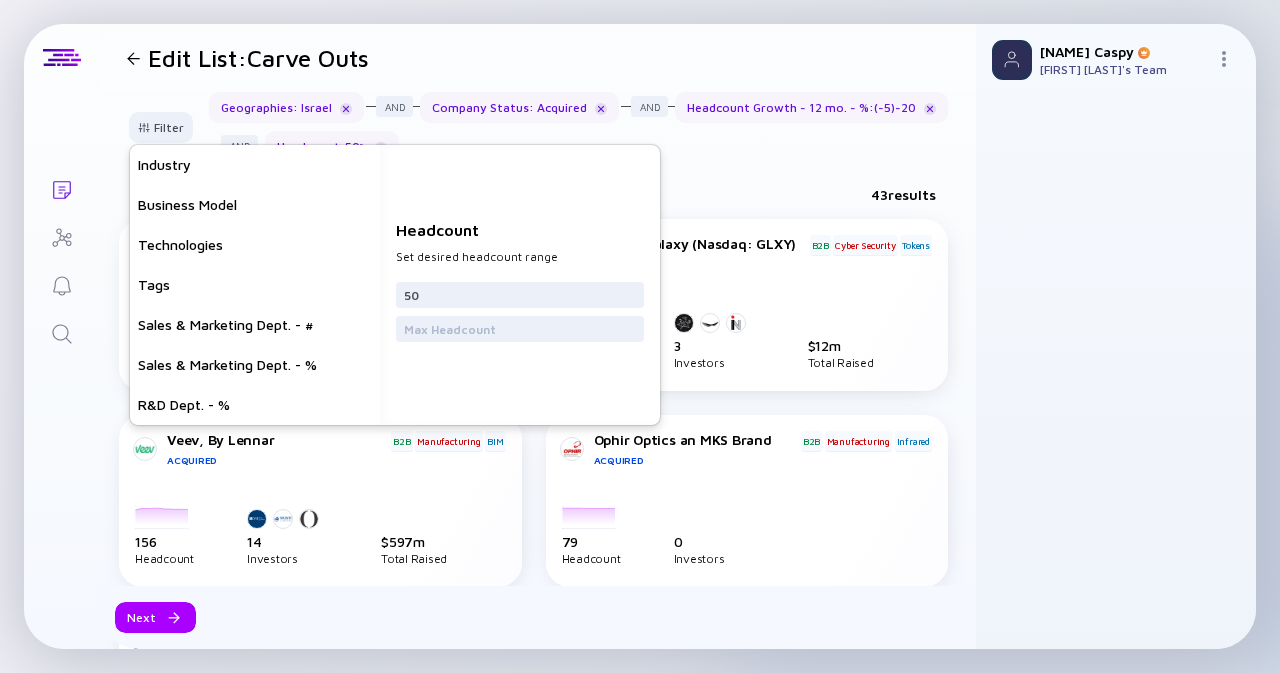 click on "Lists Edit List: Carve Outs Filter Headcount Headcount Growth - 3 mo. - % Headcount Growth - 6 mo. - % Headcount Growth - 12 mo. - % Company Status Investors Establishment Date Geographies Open Positions Latest Investment Round Investment Date Total Funding ($m) Months Since Last Funding Product Classification Industry Business Model Technologies Tags Sales & Marketing Dept. - # Sales & Marketing Dept. - % R&D Dept. - % Headcount Set desired headcount range 50 Geographies : Israel Company Status : Acquired Headcount Growth - 12 mo. - % : ( -5 ) - 20 Headcount : 50 ≥ 43 results Avalor Security, a Zscaler Company Acquired B2B Cyber Security API 2022-02-01 2022-03-01 2022-04-01 2022-05-01 2022-06-01 2022-07-01 2022-08-01 2022-09-01 2022-10-01 2022-11-01 2022-12-01 2023-01-01 0 5 10 15 20 25 30 35 40 45 50 55 60 65 headcount 58 Headcount 4 Investors $ 30m Total Raised GK8 by Galaxy (Nasdaq: GLXY) Acquired B2B Cyber Security Tokens 2022-02-01 2022-03-01 2022-04-01 2022-05-01 2022-06-01 2022-07-01 0 5 1" at bounding box center (640, 336) 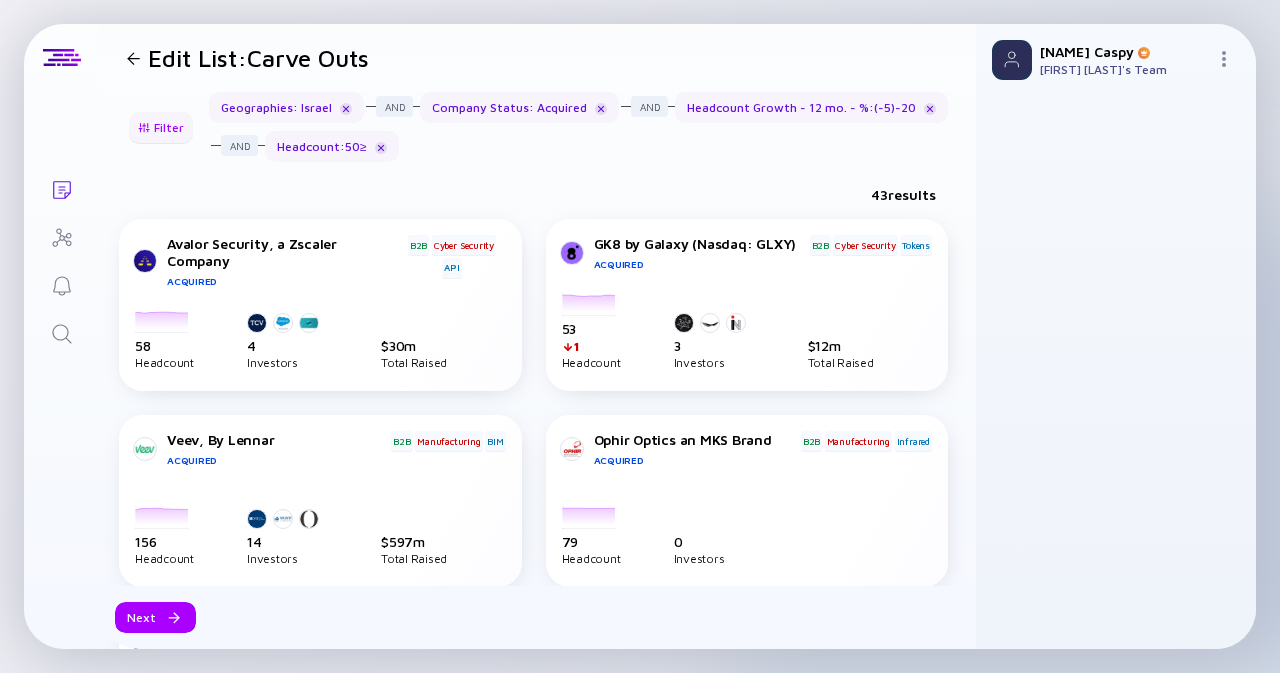 click on "Filter" at bounding box center (161, 127) 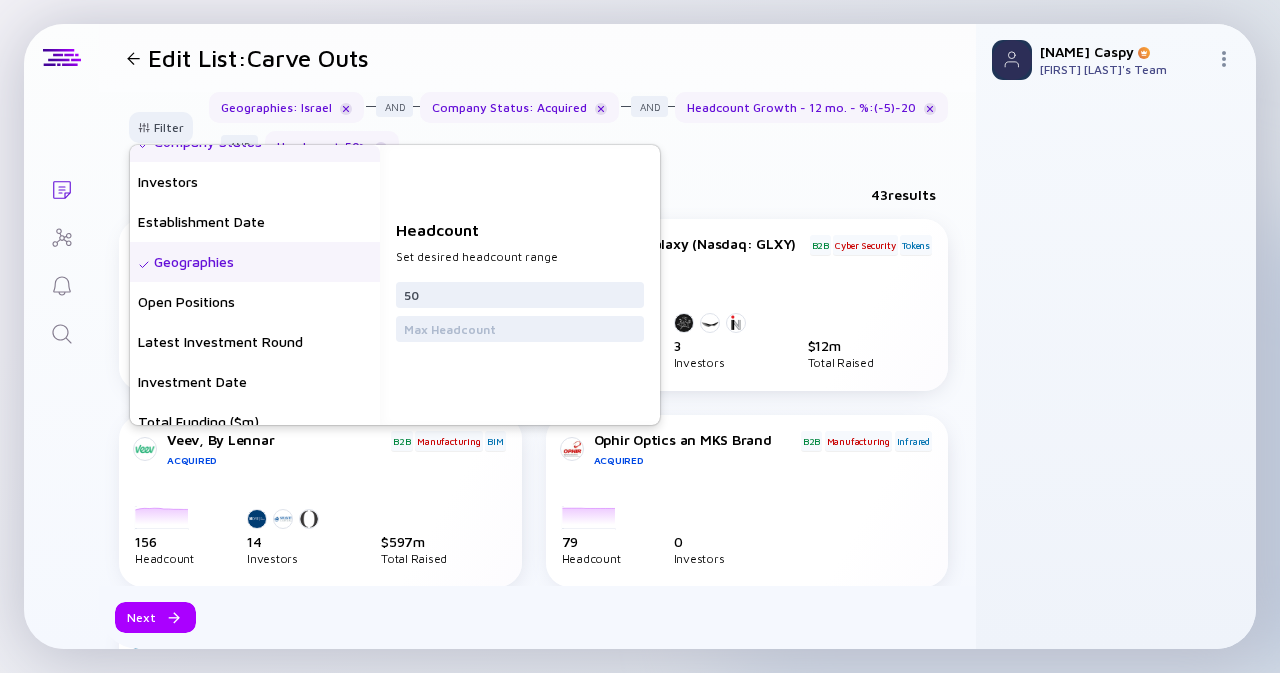 scroll, scrollTop: 155, scrollLeft: 0, axis: vertical 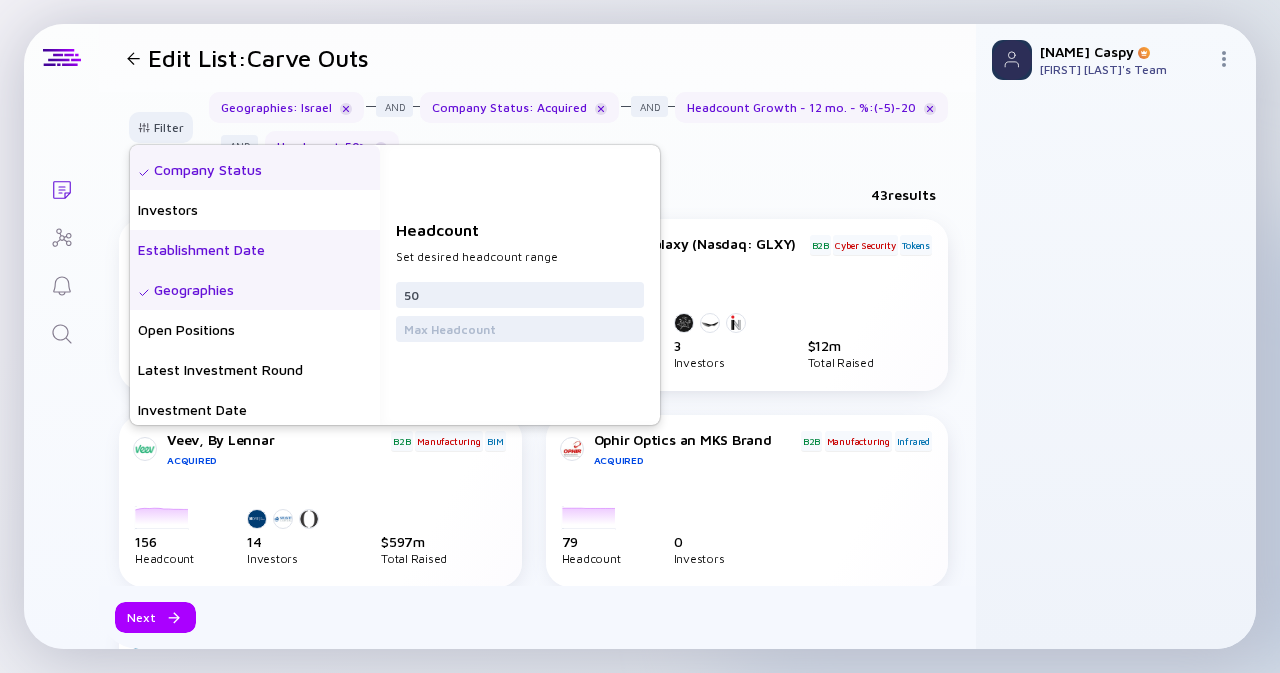 click on "Establishment Date" at bounding box center (255, 250) 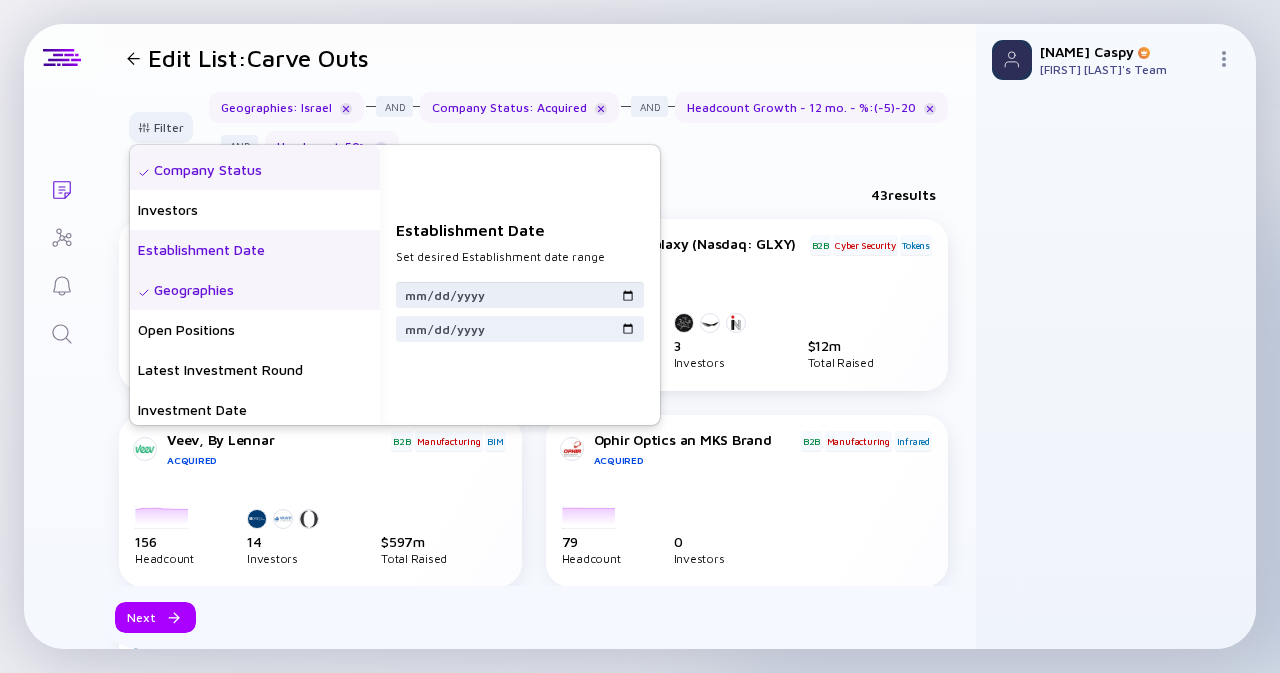 click at bounding box center (520, 295) 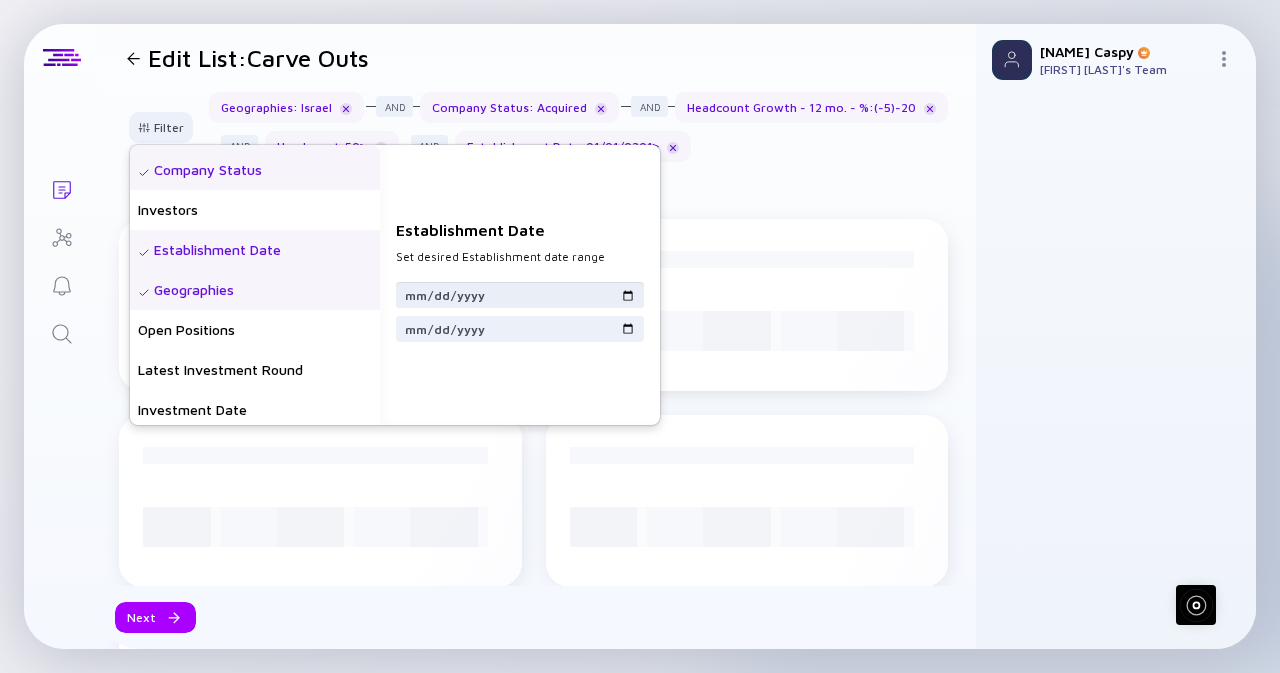 type on "2017-01-01" 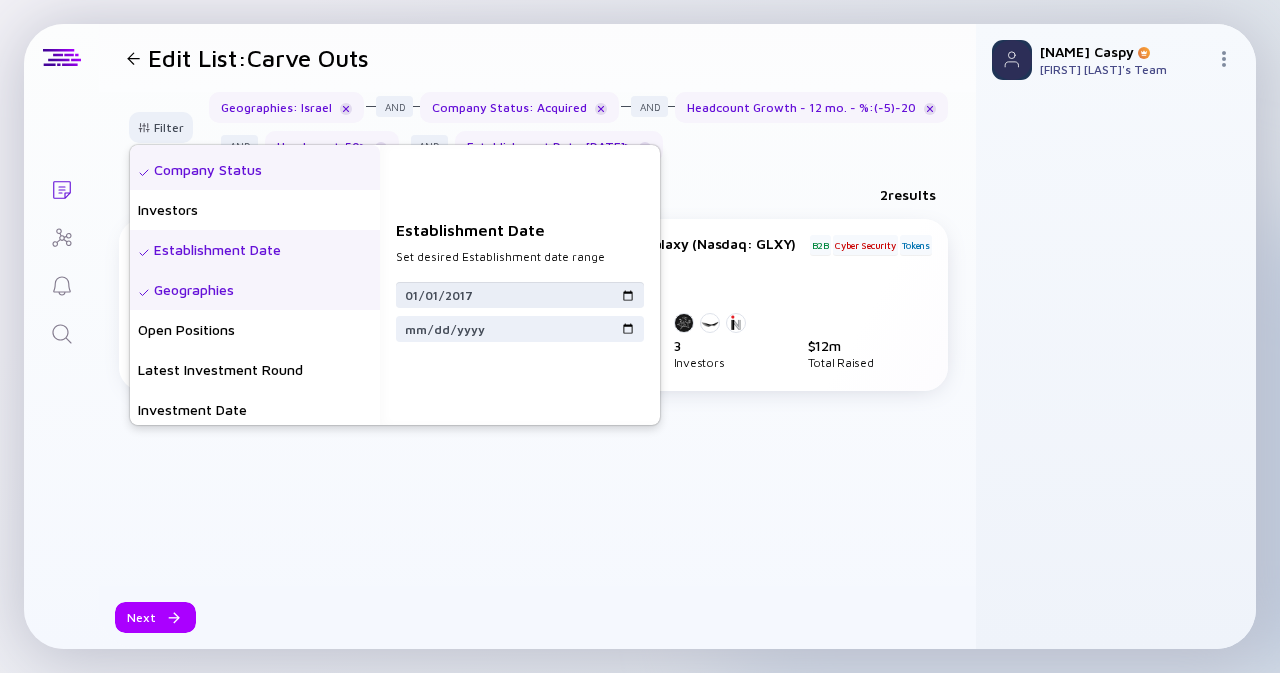 type 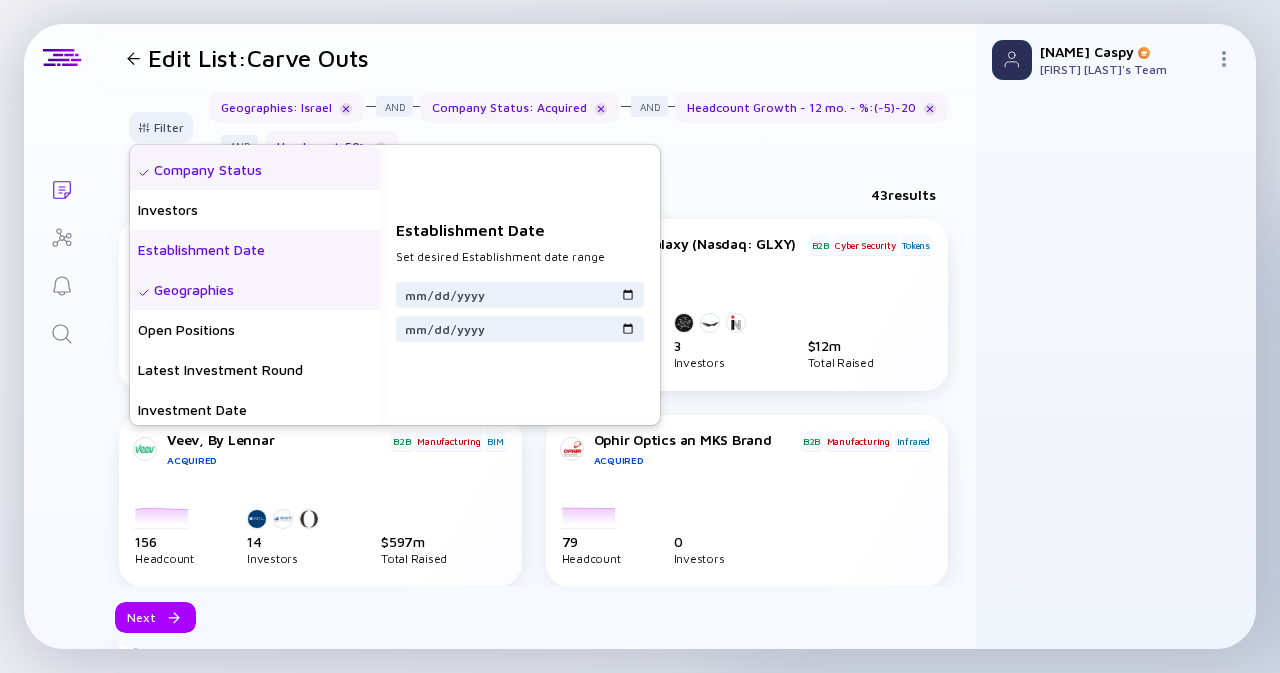 click on "Geographies : [COUNTRY] Company Status : Acquired Headcount Growth - 12 mo. - % : ( -5 ) - 20 Headcount : 50 ≥" at bounding box center [584, 127] 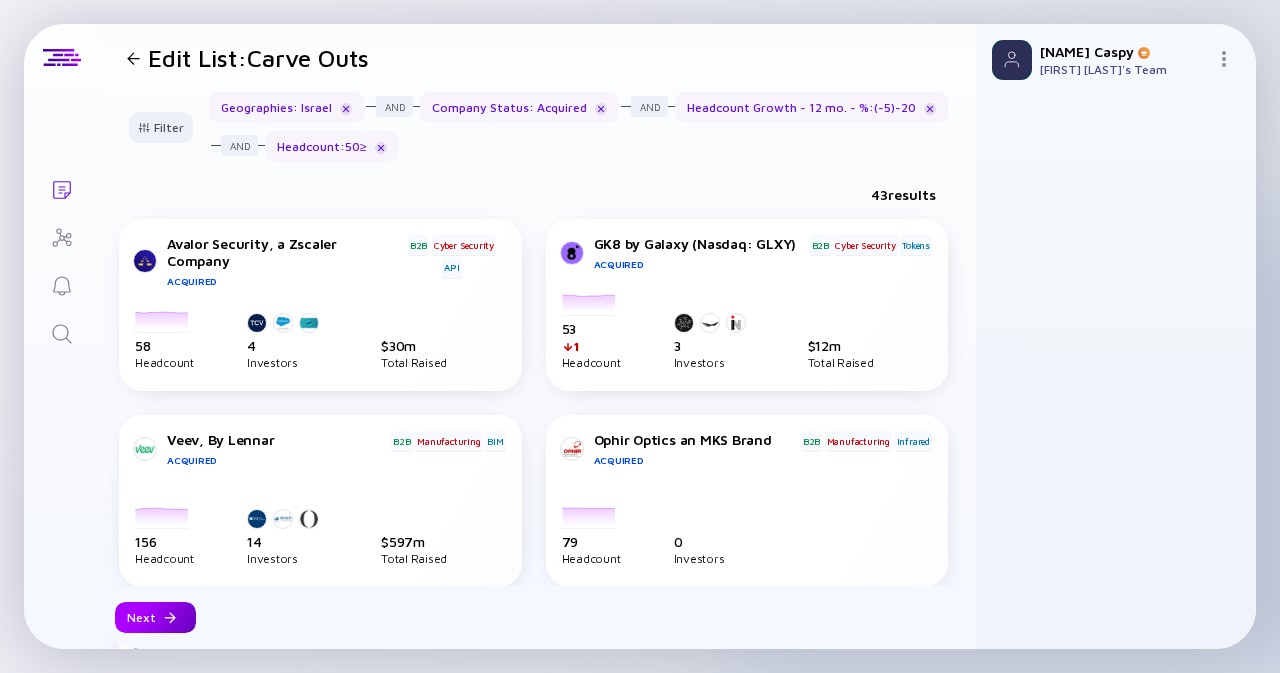 click on "Next" at bounding box center (155, 617) 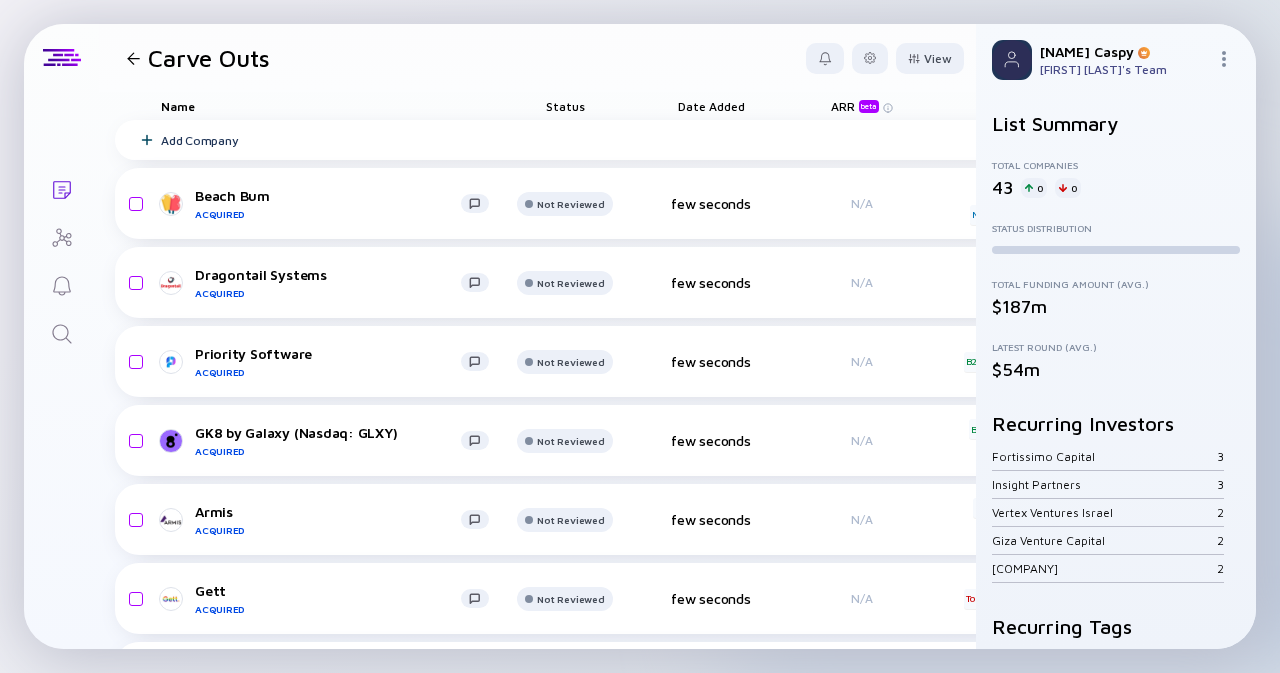 click on "Fortissimo Capital" at bounding box center [1104, 456] 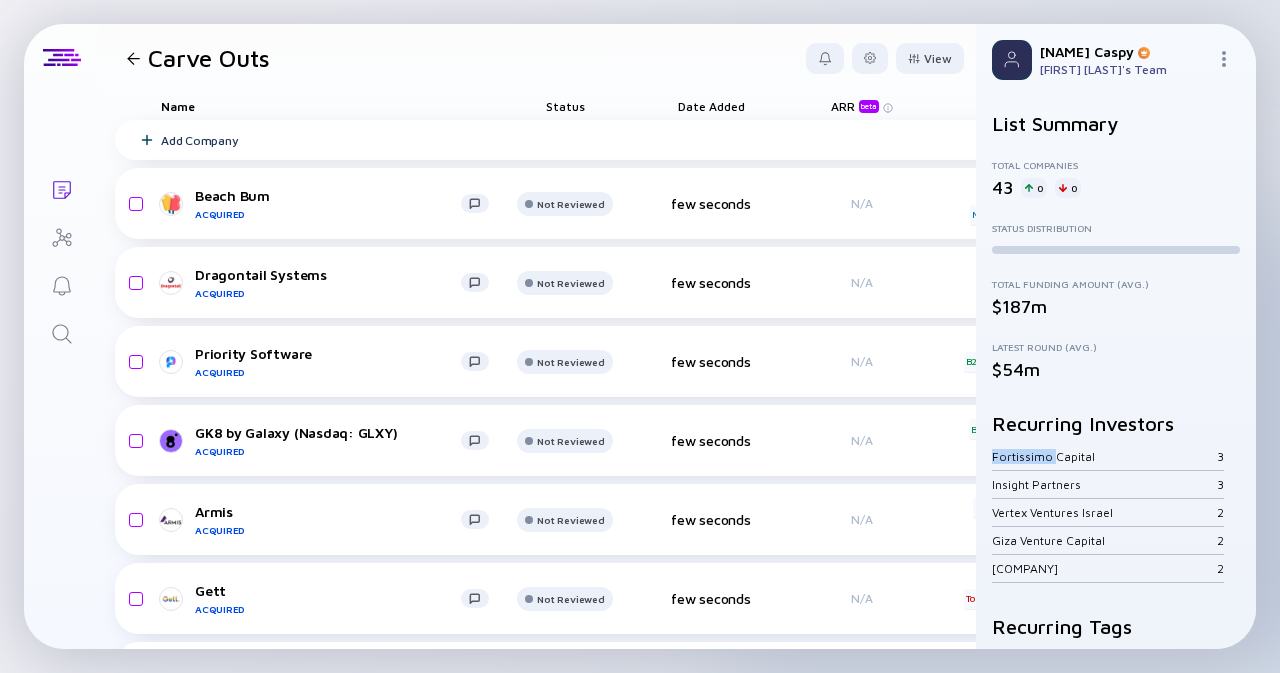 click on "Fortissimo Capital" at bounding box center (1104, 456) 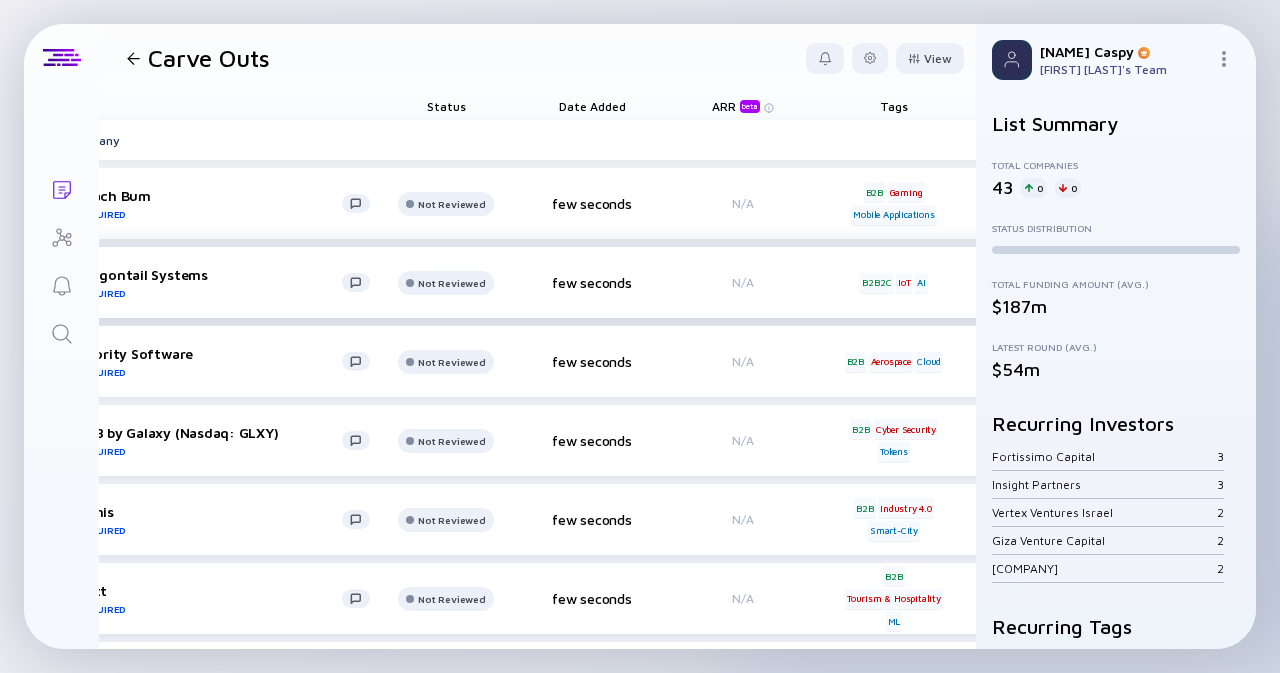scroll, scrollTop: 0, scrollLeft: 94, axis: horizontal 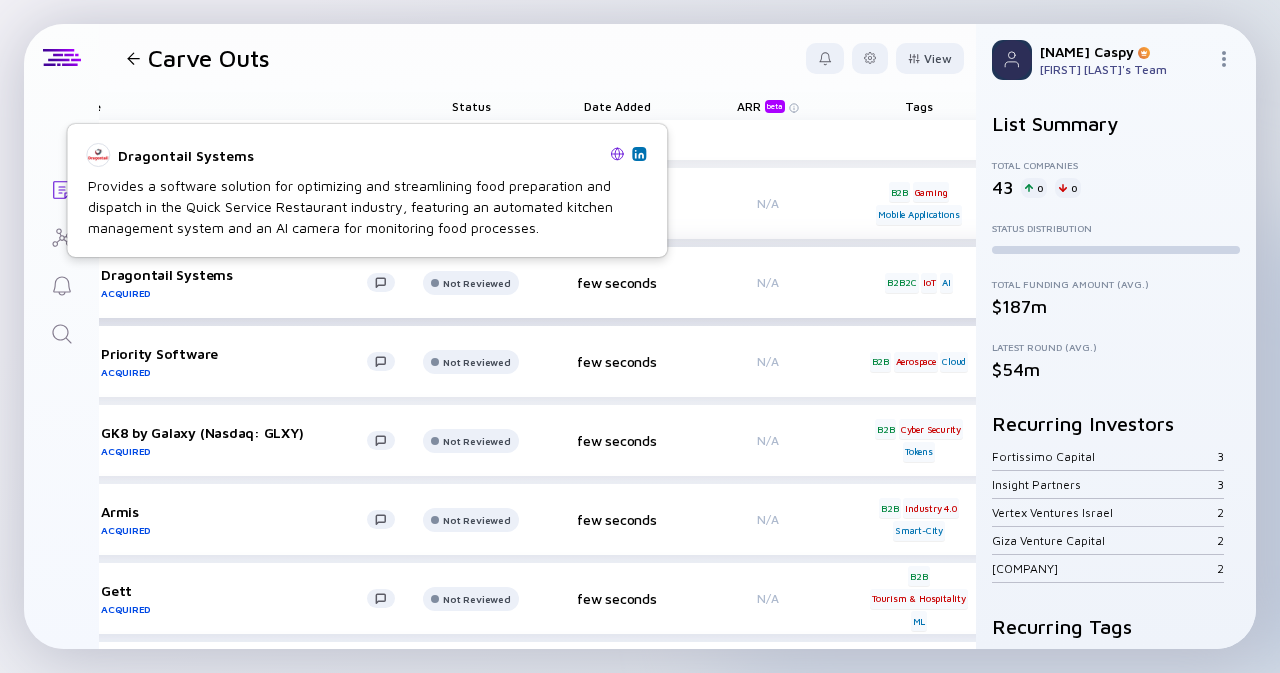 click on "Dragontail Systems Acquired" at bounding box center [234, 282] 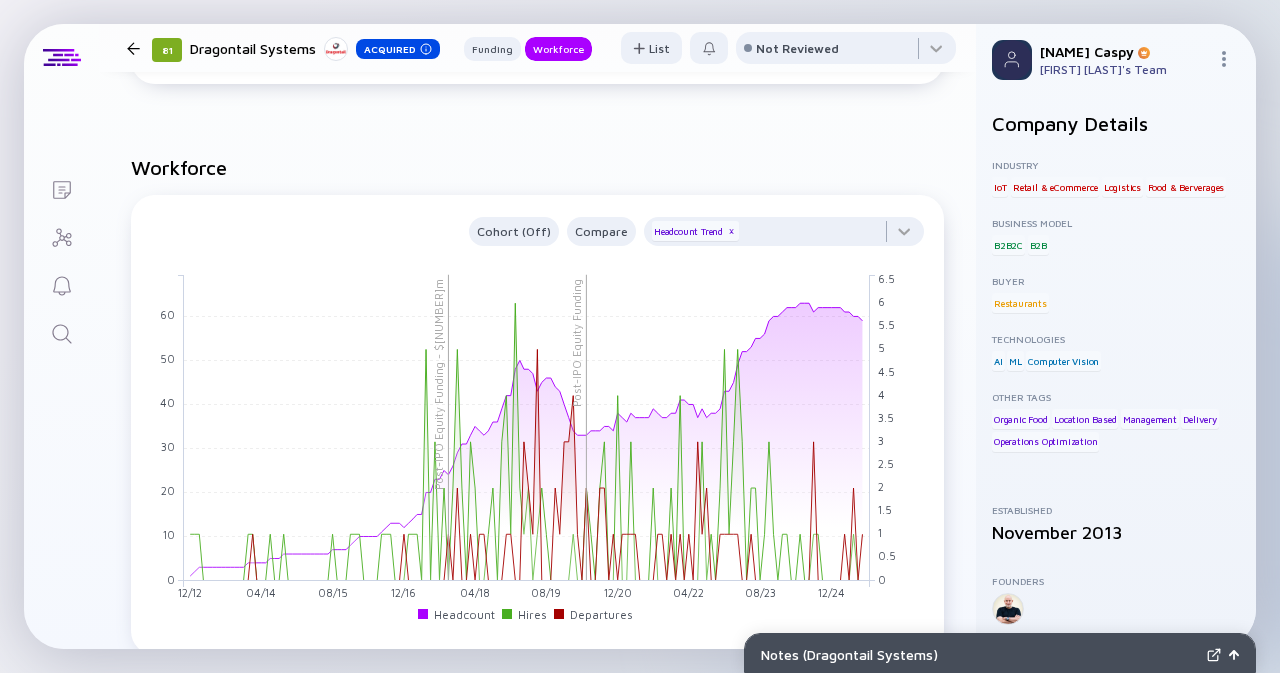 scroll, scrollTop: 1238, scrollLeft: 0, axis: vertical 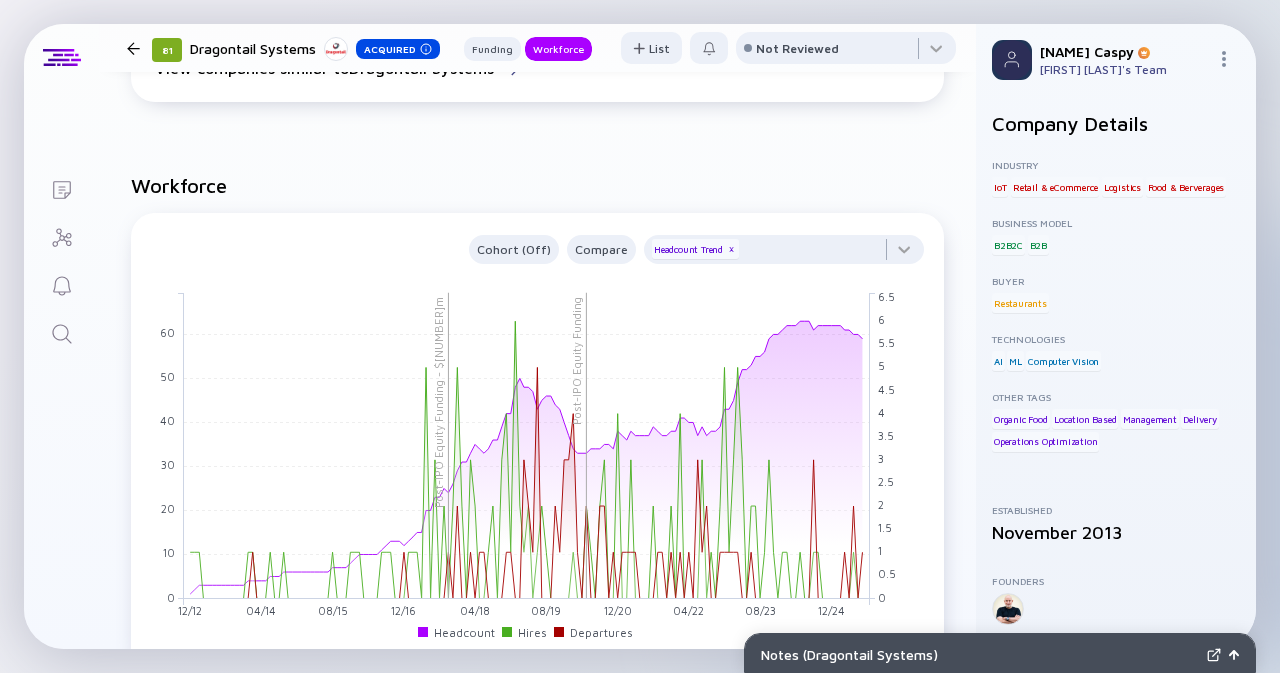 click at bounding box center (133, 48) 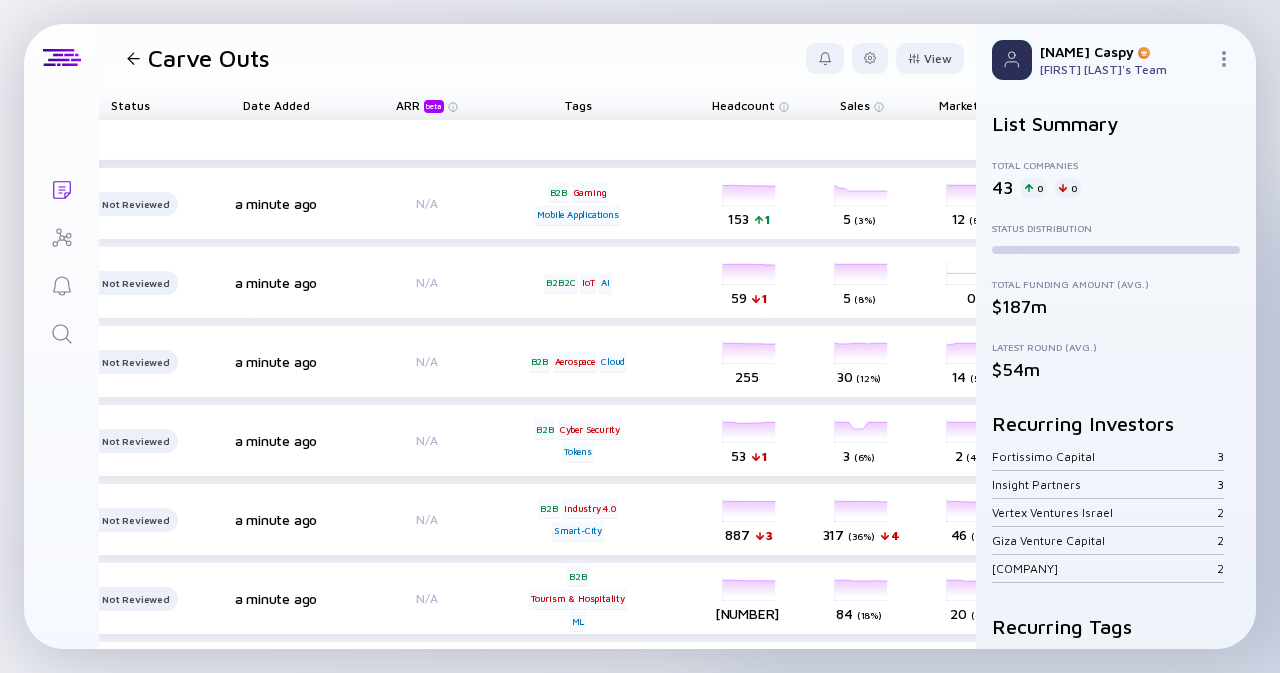 scroll, scrollTop: 0, scrollLeft: 436, axis: horizontal 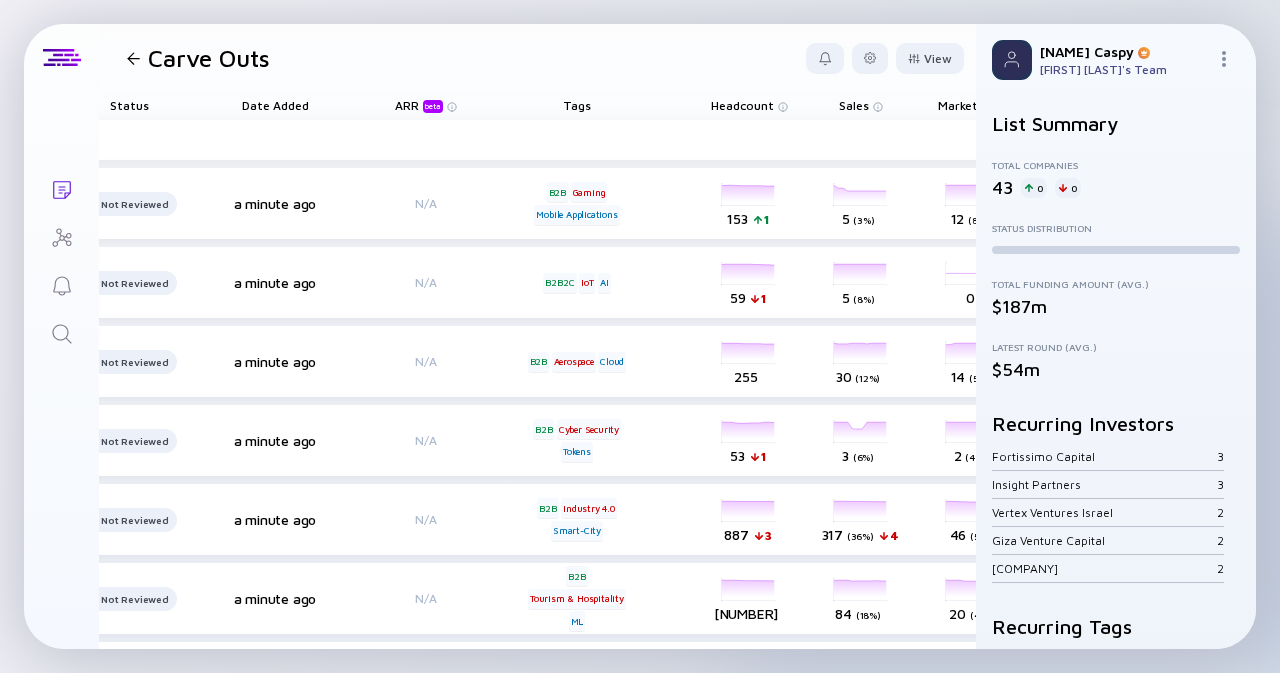 click on "Headcount" at bounding box center [742, 106] 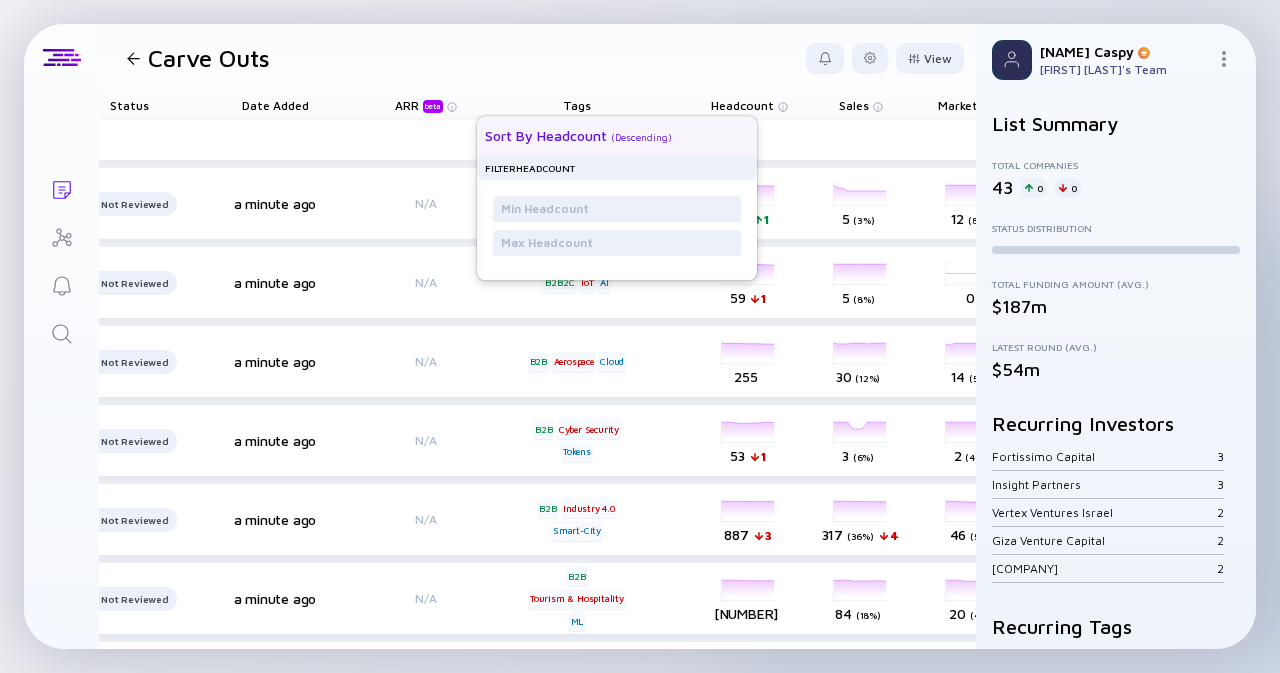 click on "Sort by Headcount ( Descending )" at bounding box center (609, 136) 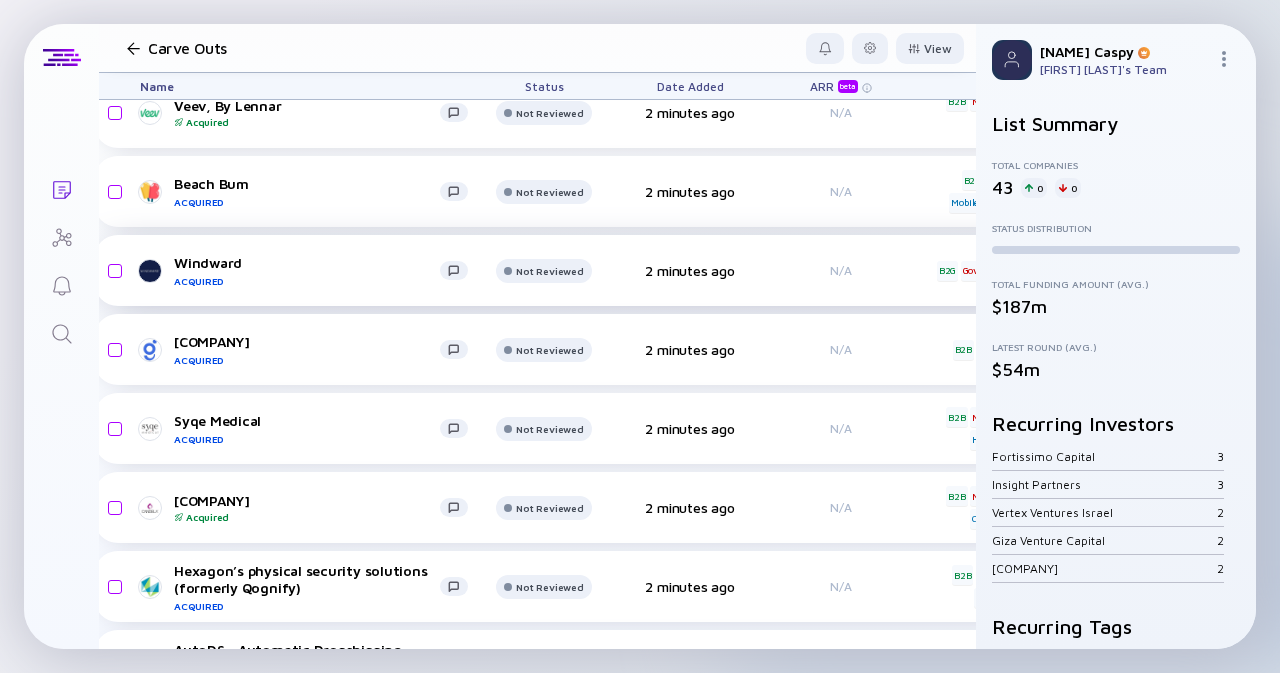 scroll, scrollTop: 1372, scrollLeft: 21, axis: both 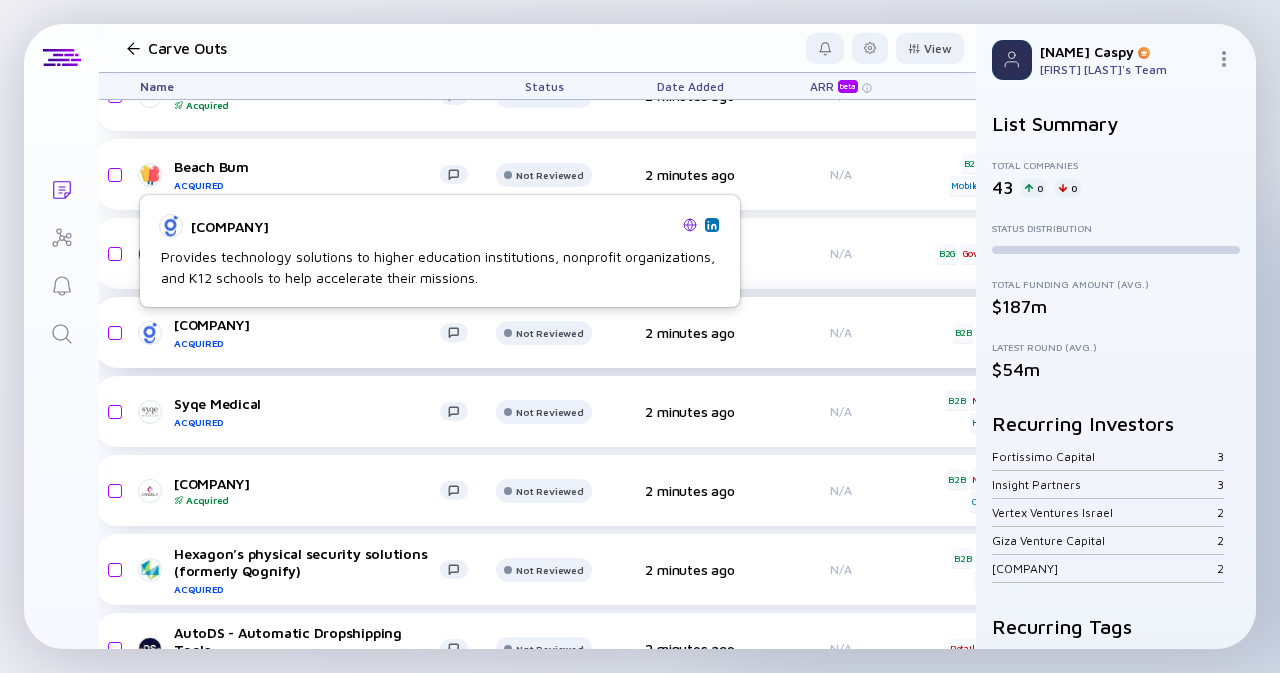 click on "Gravyty Acquired" at bounding box center (307, 332) 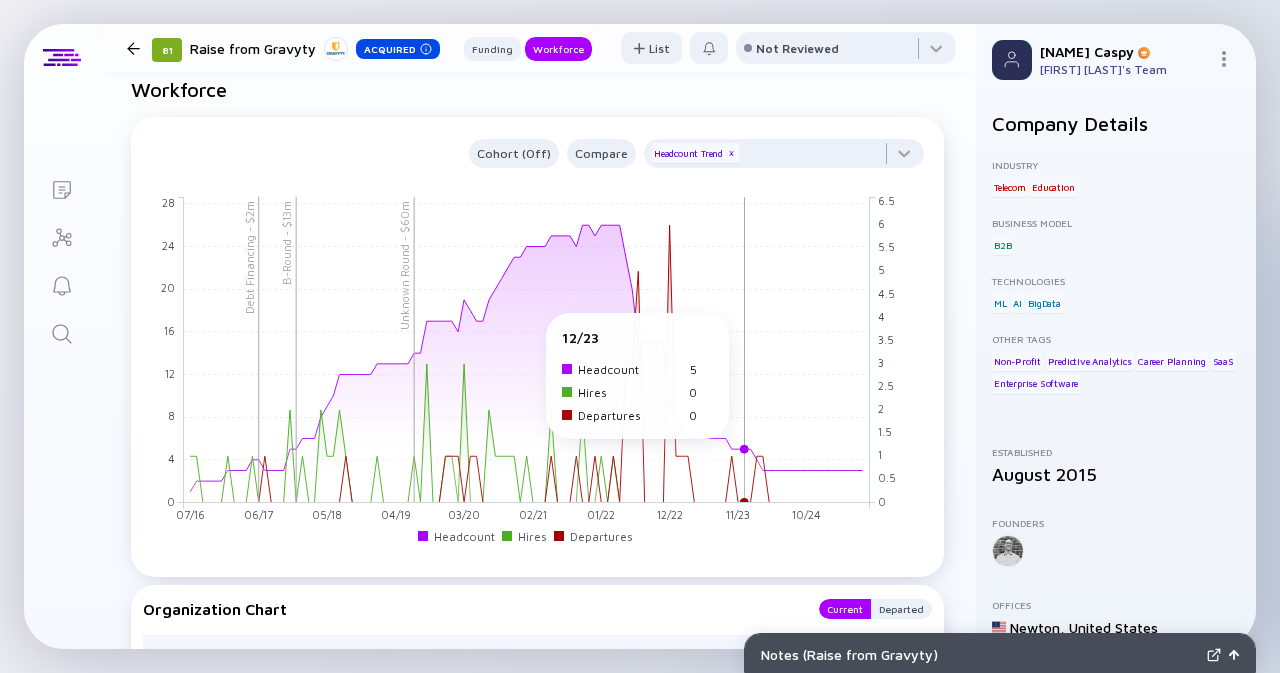 scroll, scrollTop: 1573, scrollLeft: 0, axis: vertical 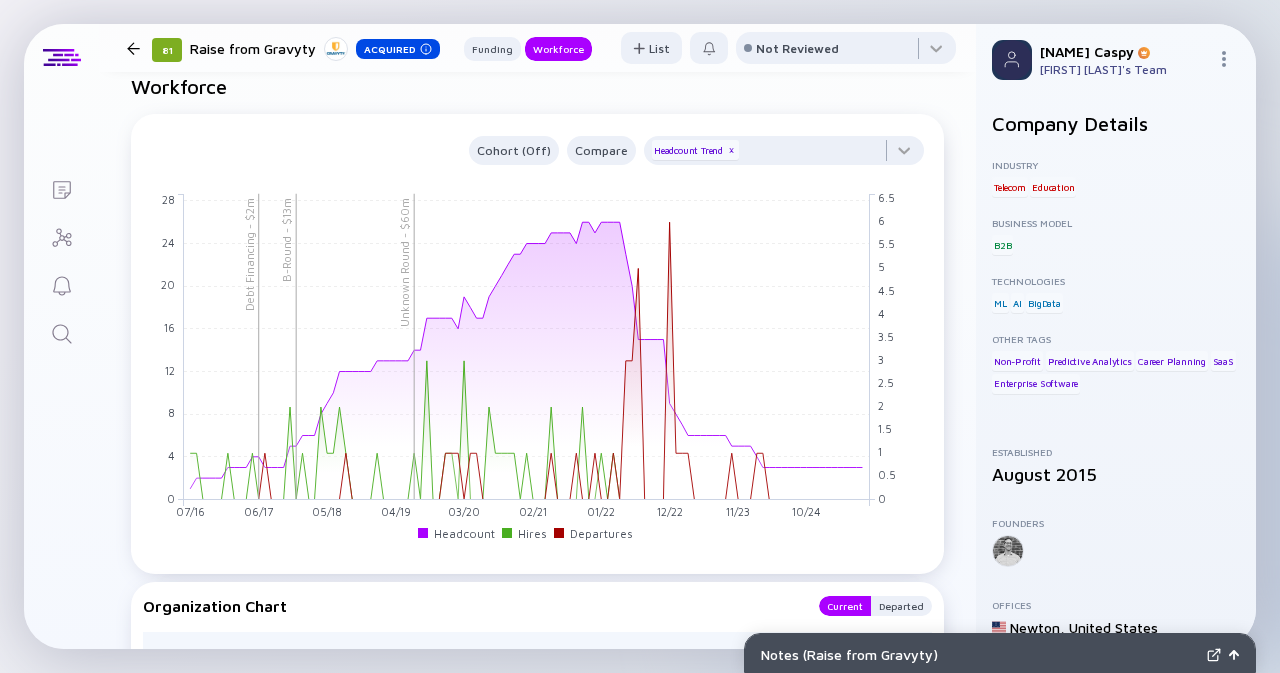 click at bounding box center [133, 48] 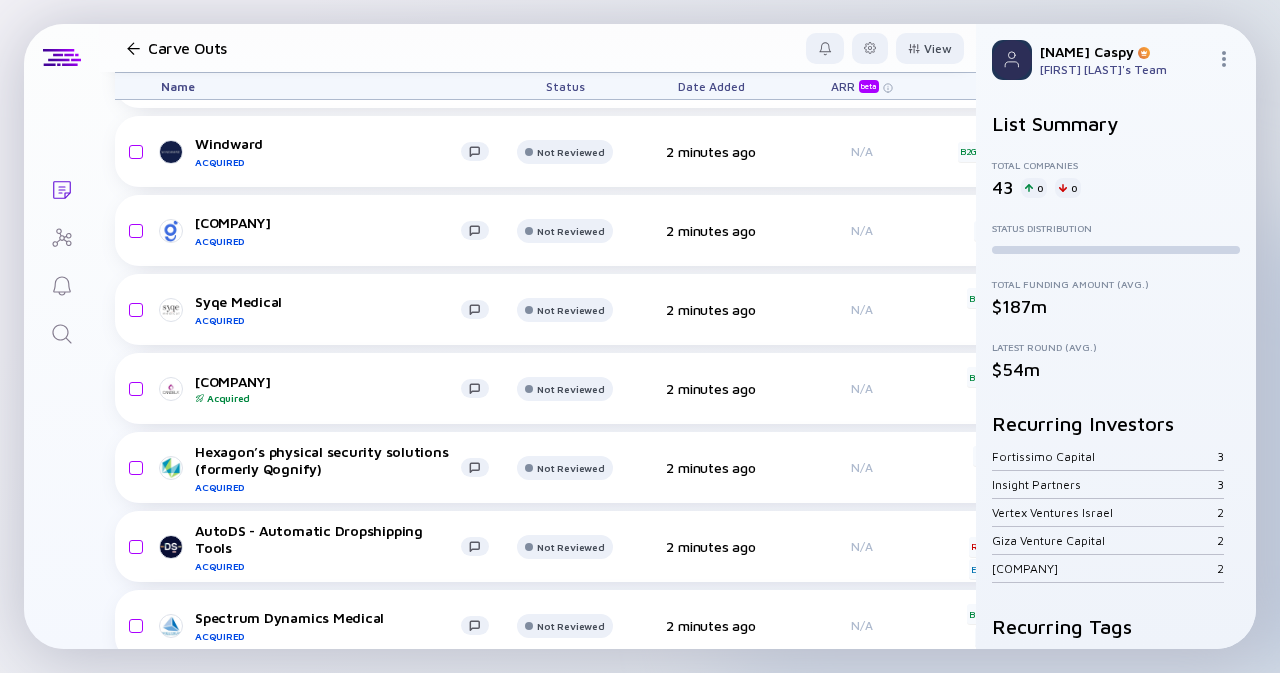 scroll, scrollTop: 1476, scrollLeft: 0, axis: vertical 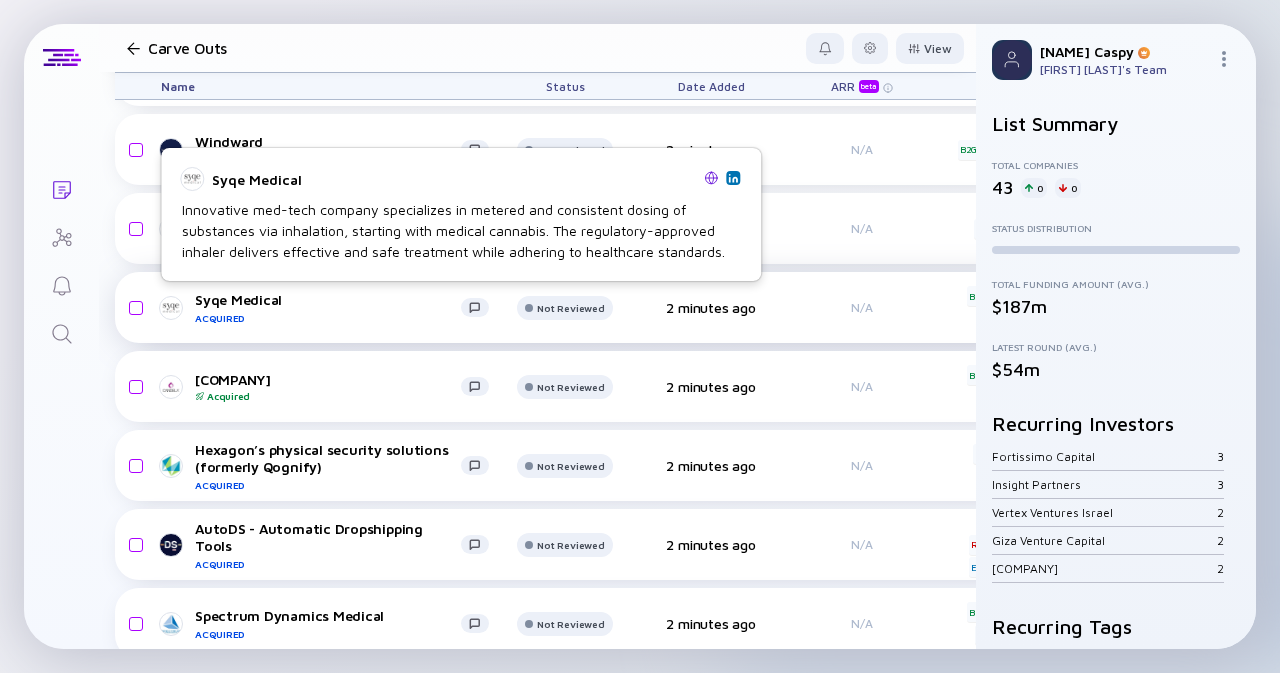 click on "Syqe Medical Acquired" at bounding box center (328, 307) 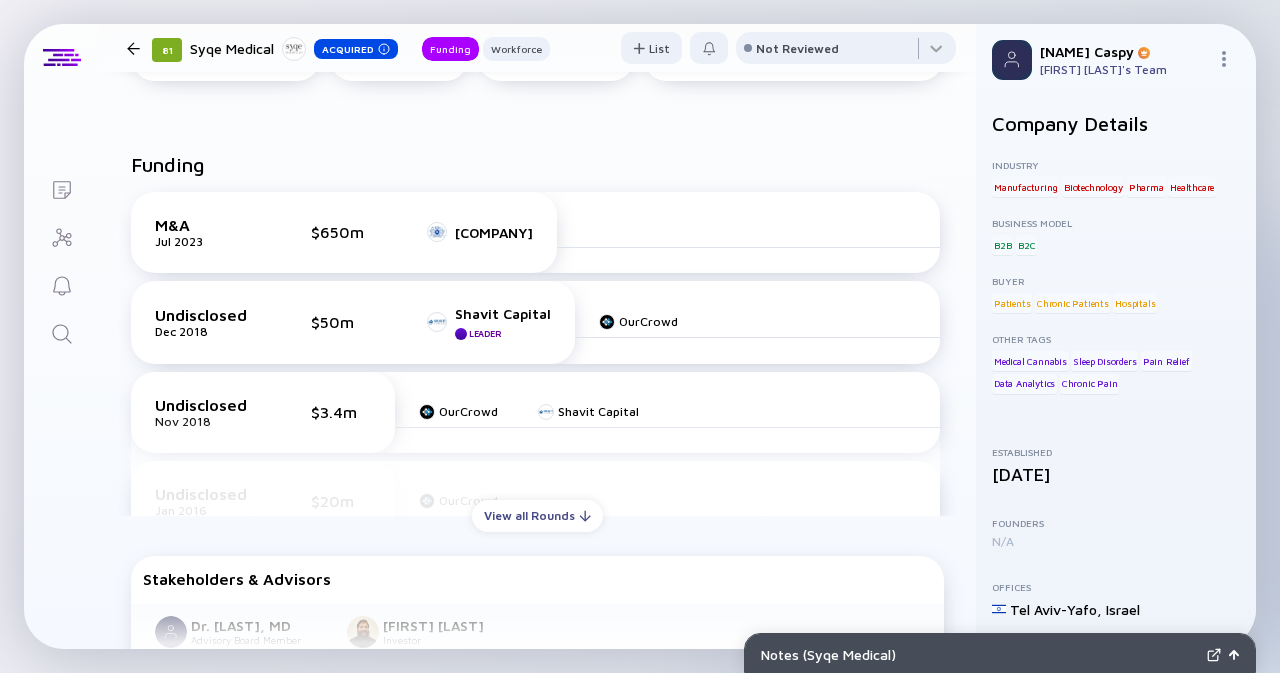 scroll, scrollTop: 406, scrollLeft: 0, axis: vertical 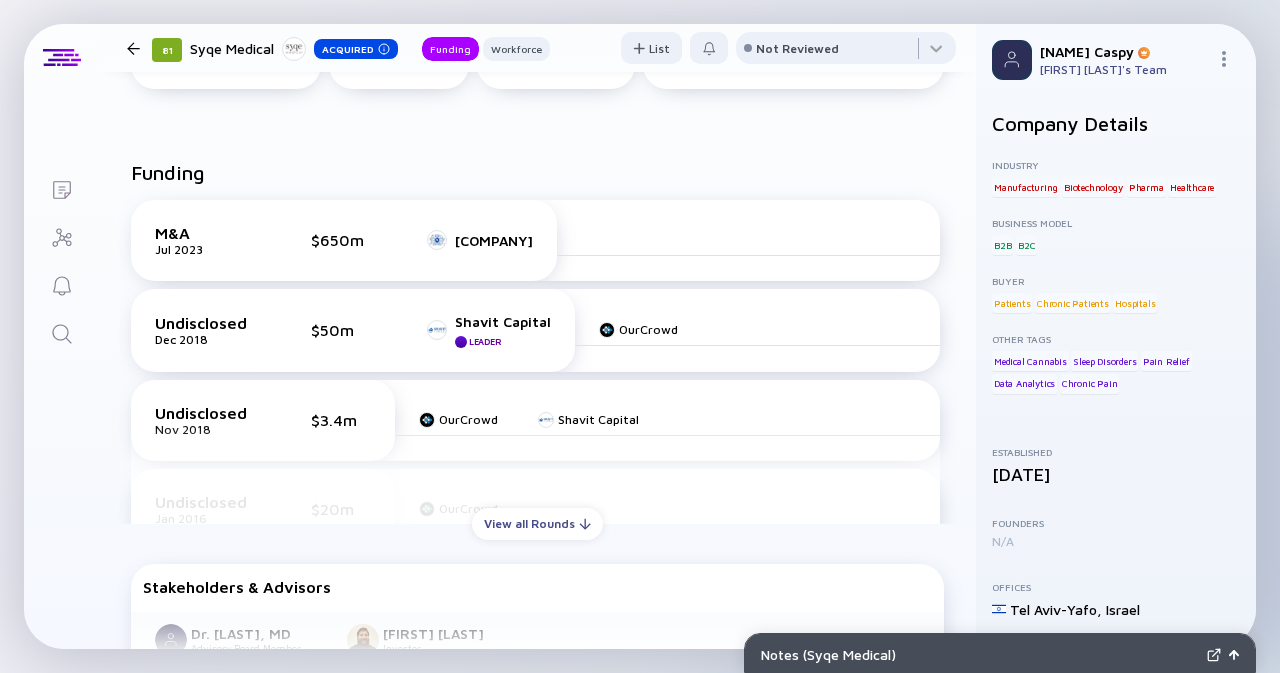 click on "Jul 2023" at bounding box center [205, 249] 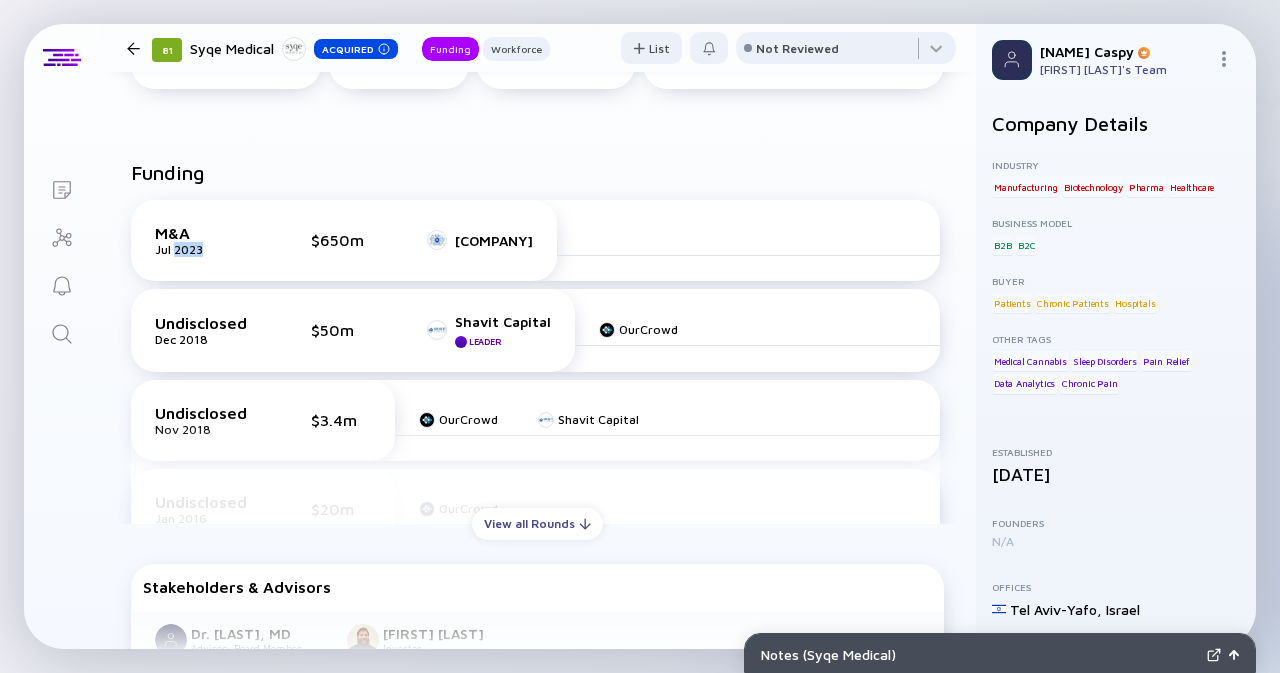 click on "Jul 2023" at bounding box center [205, 249] 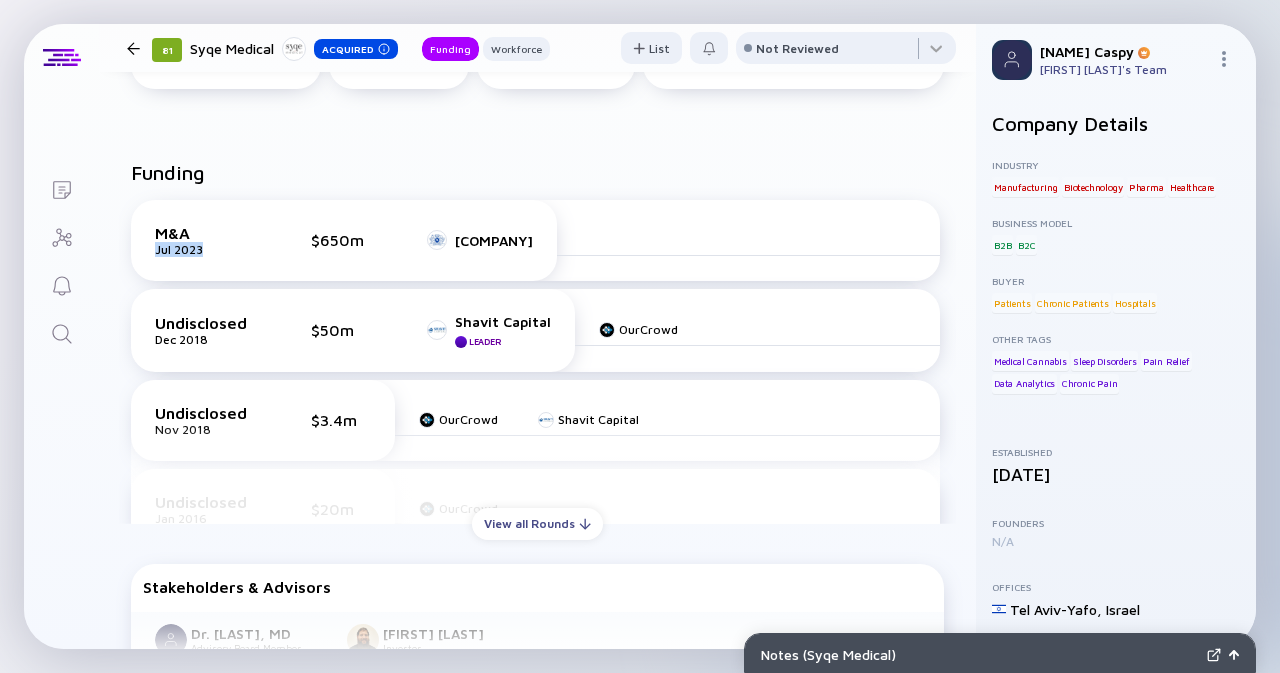 click on "Jul 2023" at bounding box center (205, 249) 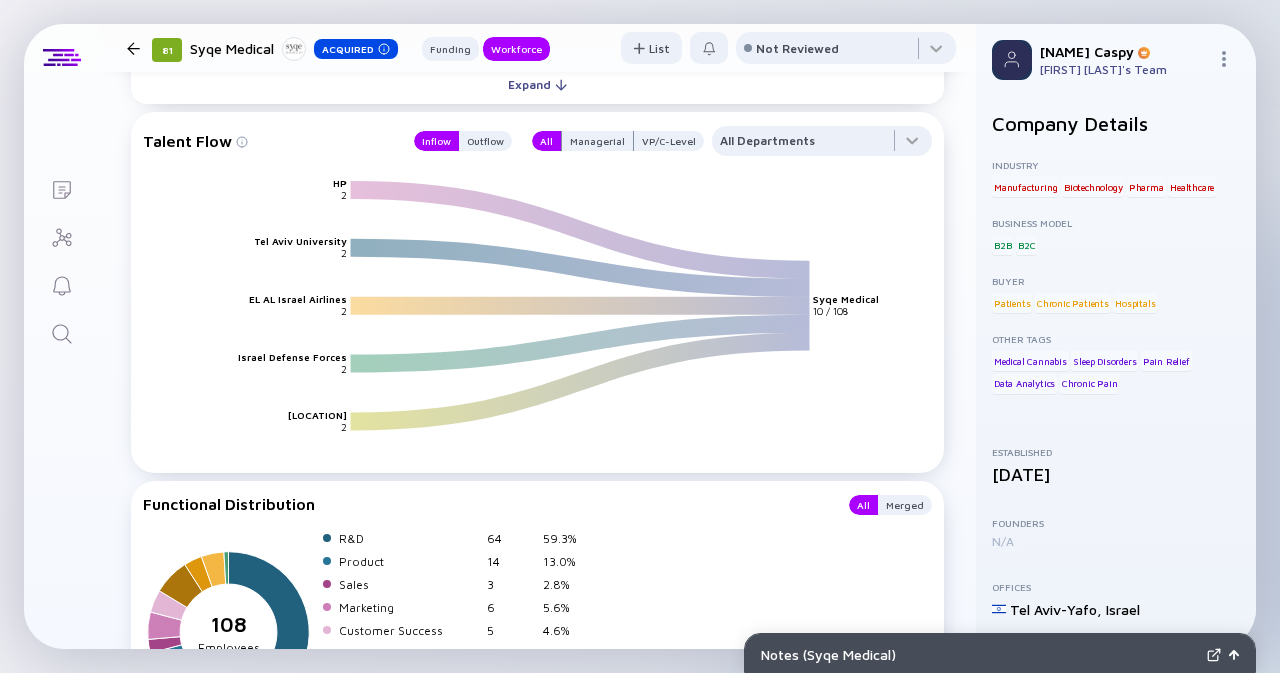 scroll, scrollTop: 2172, scrollLeft: 0, axis: vertical 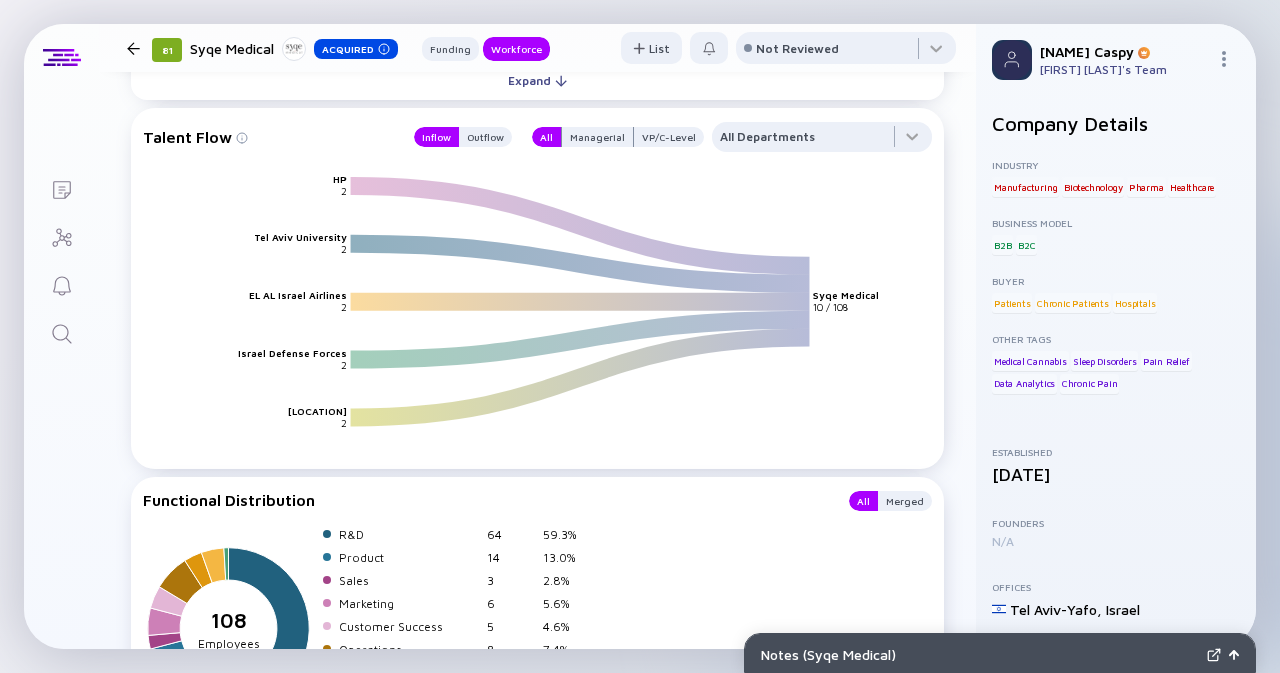 click at bounding box center [133, 48] 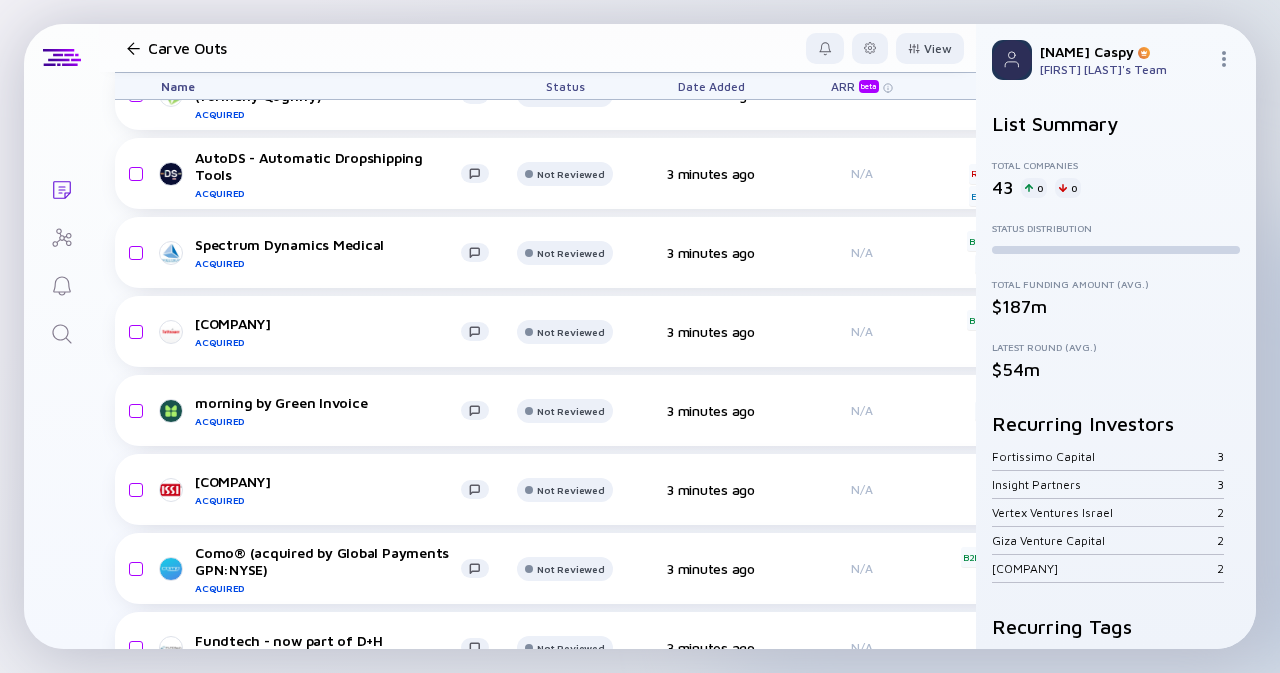 scroll, scrollTop: 1848, scrollLeft: 0, axis: vertical 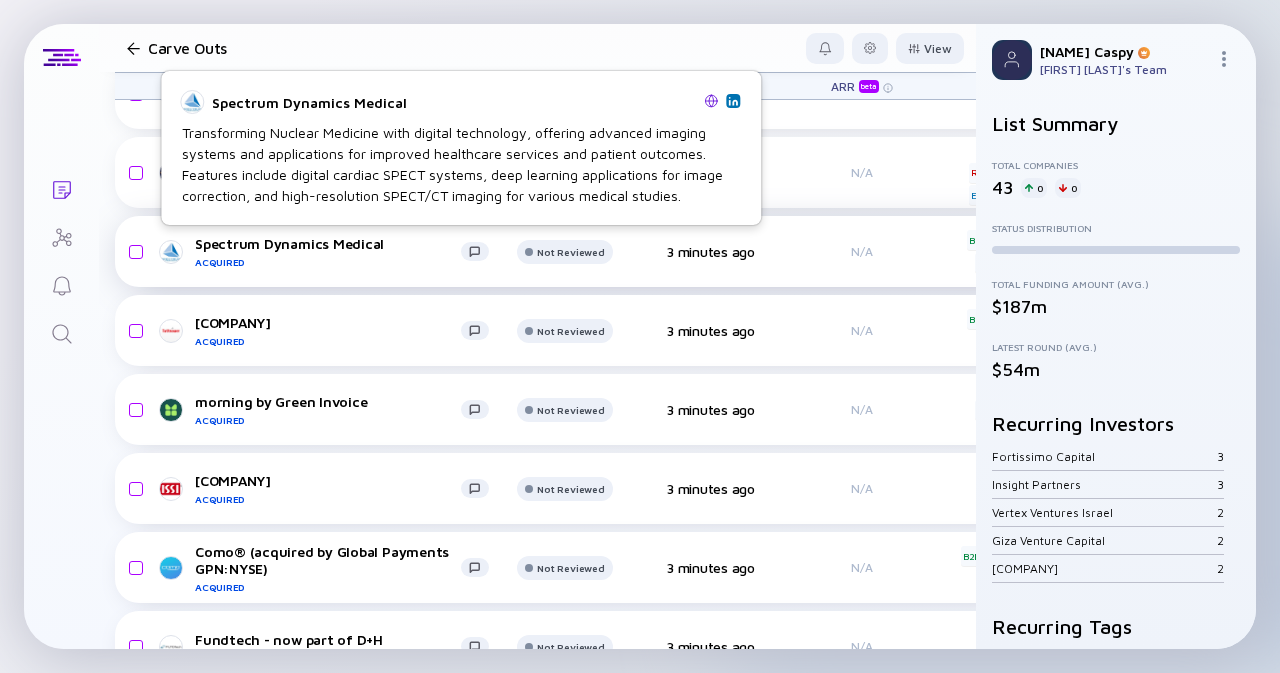 click on "Spectrum Dynamics Medical Acquired" at bounding box center (328, 251) 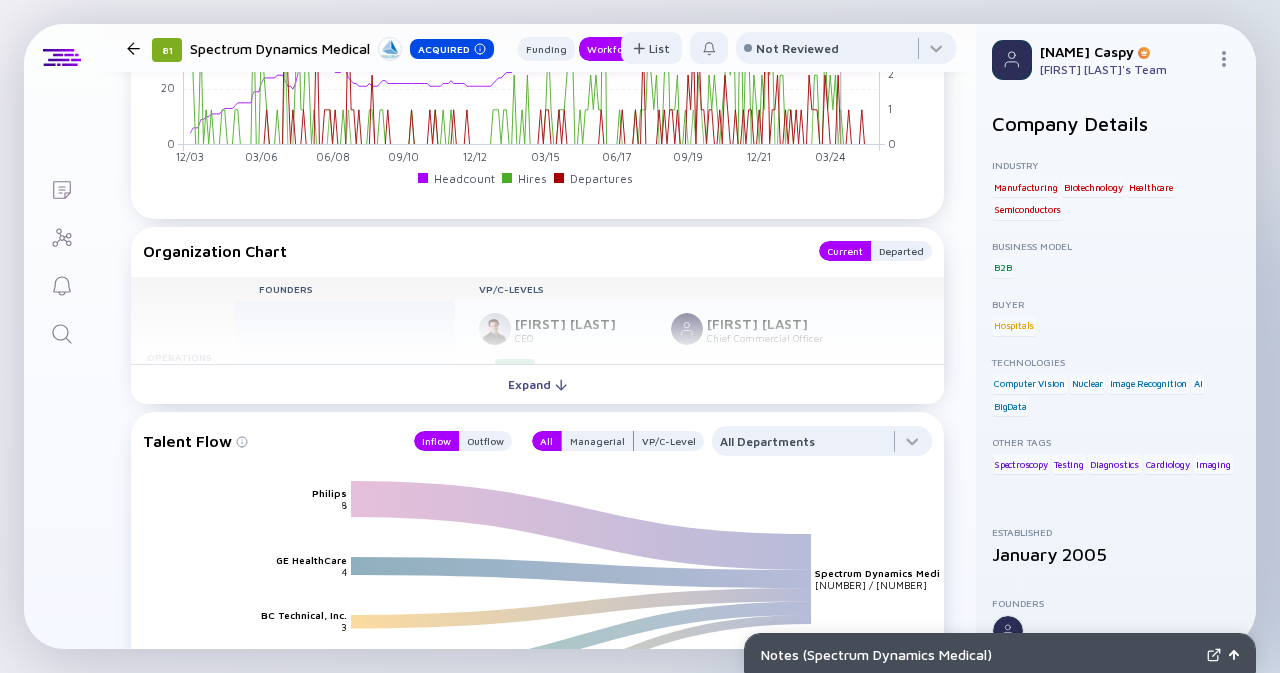 scroll, scrollTop: 1575, scrollLeft: 0, axis: vertical 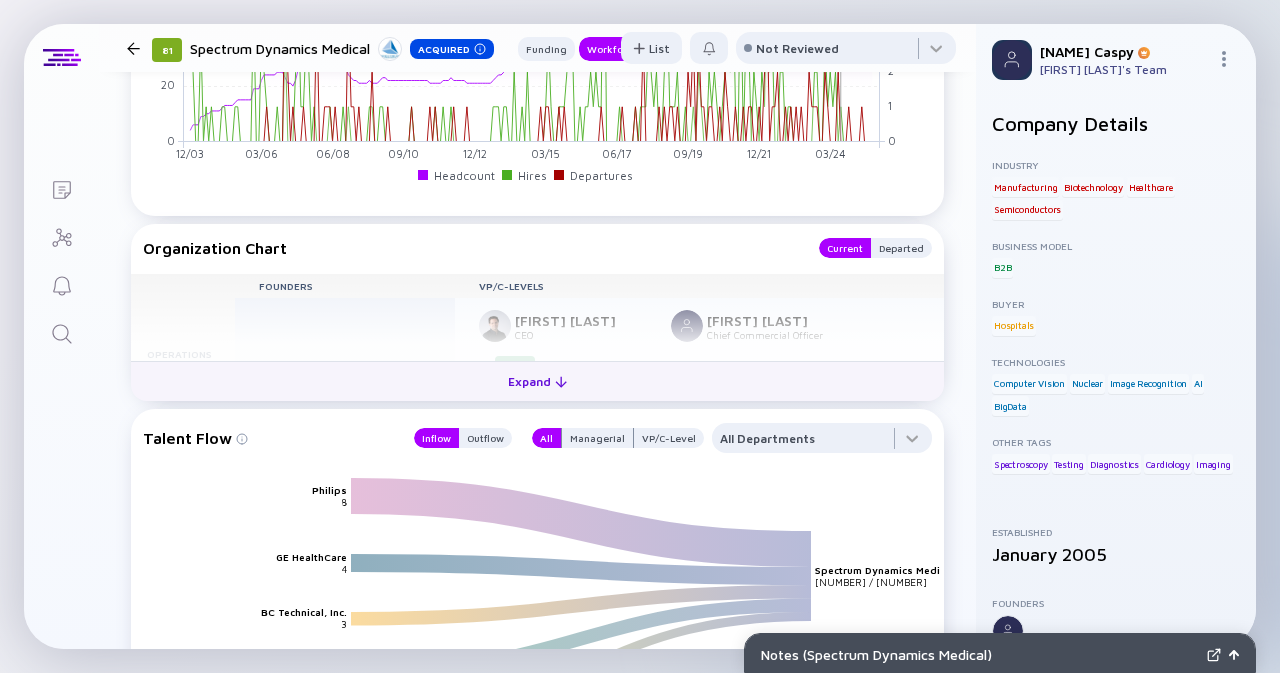 click on "Expand" at bounding box center [537, 381] 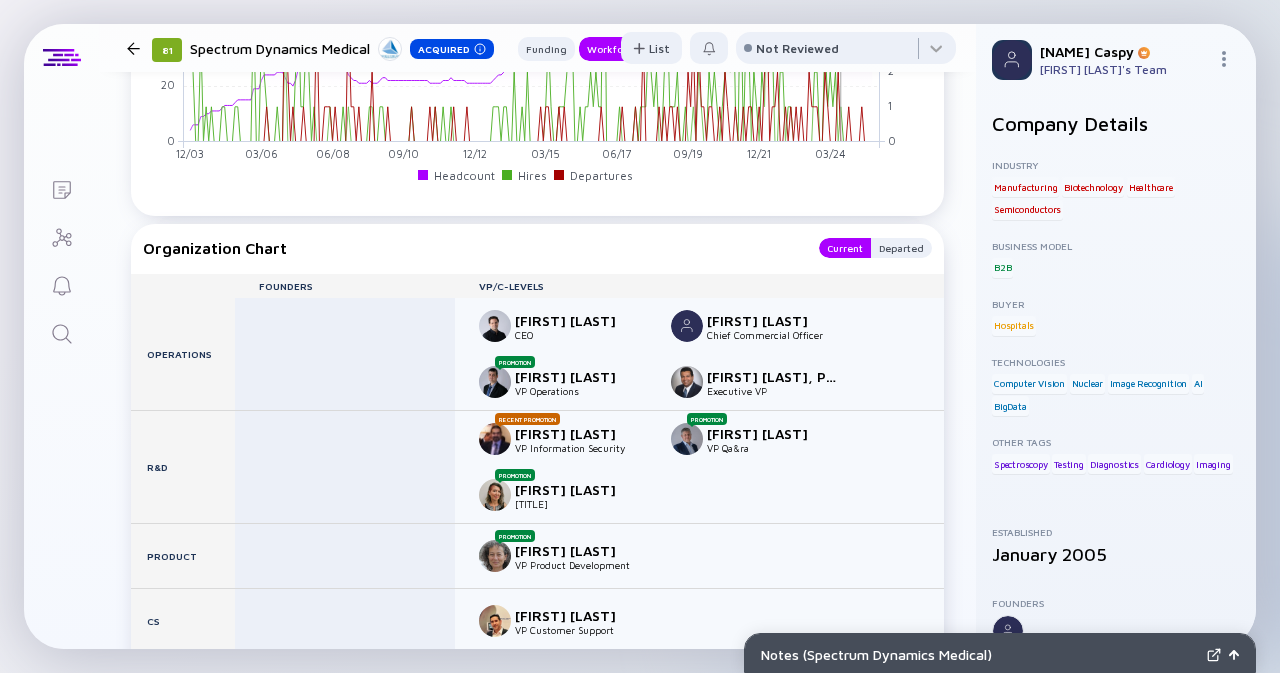 click at bounding box center [133, 48] 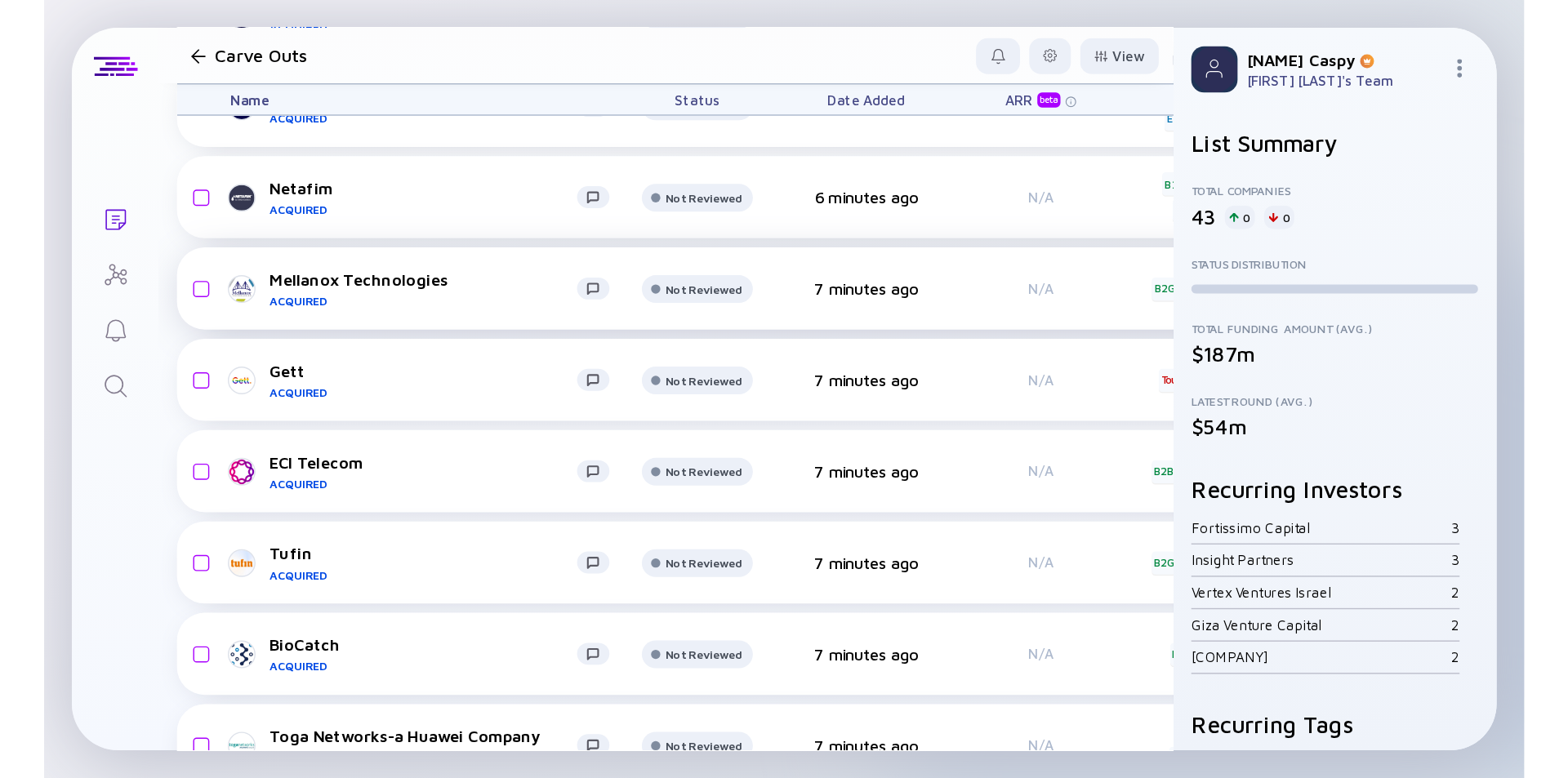 scroll, scrollTop: 349, scrollLeft: 0, axis: vertical 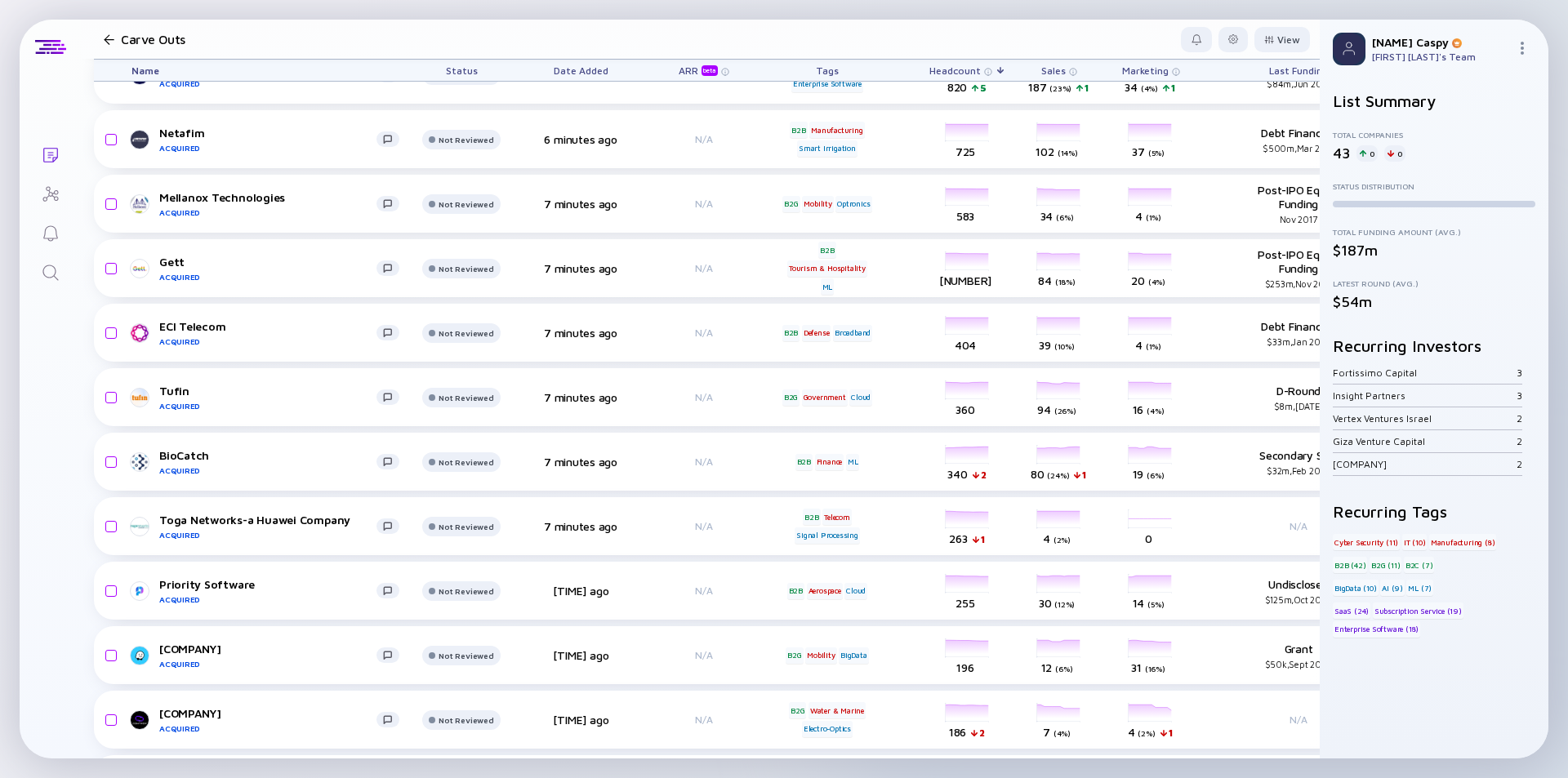 click on "Updating List... Lists Carve Outs View Name Status Date Added ARR beta Tags Headcount Sales Marketing Last Funding Investors Add Company WalkMe™ Acquired Not Reviewed 6 minutes ago N/A B2B Sales & Marketing BigData headcount-walkme 864 1 Headcount salesColumn-walkme 225 ( 26% ) 2 Sales marketingColumn-walkme 48 ( 6% ) Marketing G-Round $90m, Dec 2019 Checkmarx Acquired Not Reviewed 6 minutes ago N/A B2B Cyber Security Enterprise Software headcount-checkmarx 820 5 Headcount salesColumn-checkmarx 187 ( 23% ) 1 Sales marketingColumn-checkmarx 34 ( 4% ) 1 Marketing C-Round $84m, Jun 2015 Netafim Acquired Not Reviewed 6 minutes ago N/A B2B Manufacturing Smart Irrigation headcount-netafim 725 Headcount salesColumn-netafim 102 ( 14% ) Sales marketingColumn-netafim 37 ( 5% ) Marketing Debt Financing $500m, Mar 2015 Mellanox Technologies Acquired Not Reviewed 7 minutes ago N/A B2G Mobility Optronics headcount-mellanox-technologies 583 Headcount salesColumn-mellanox-technologies 34" at bounding box center [784, 389] 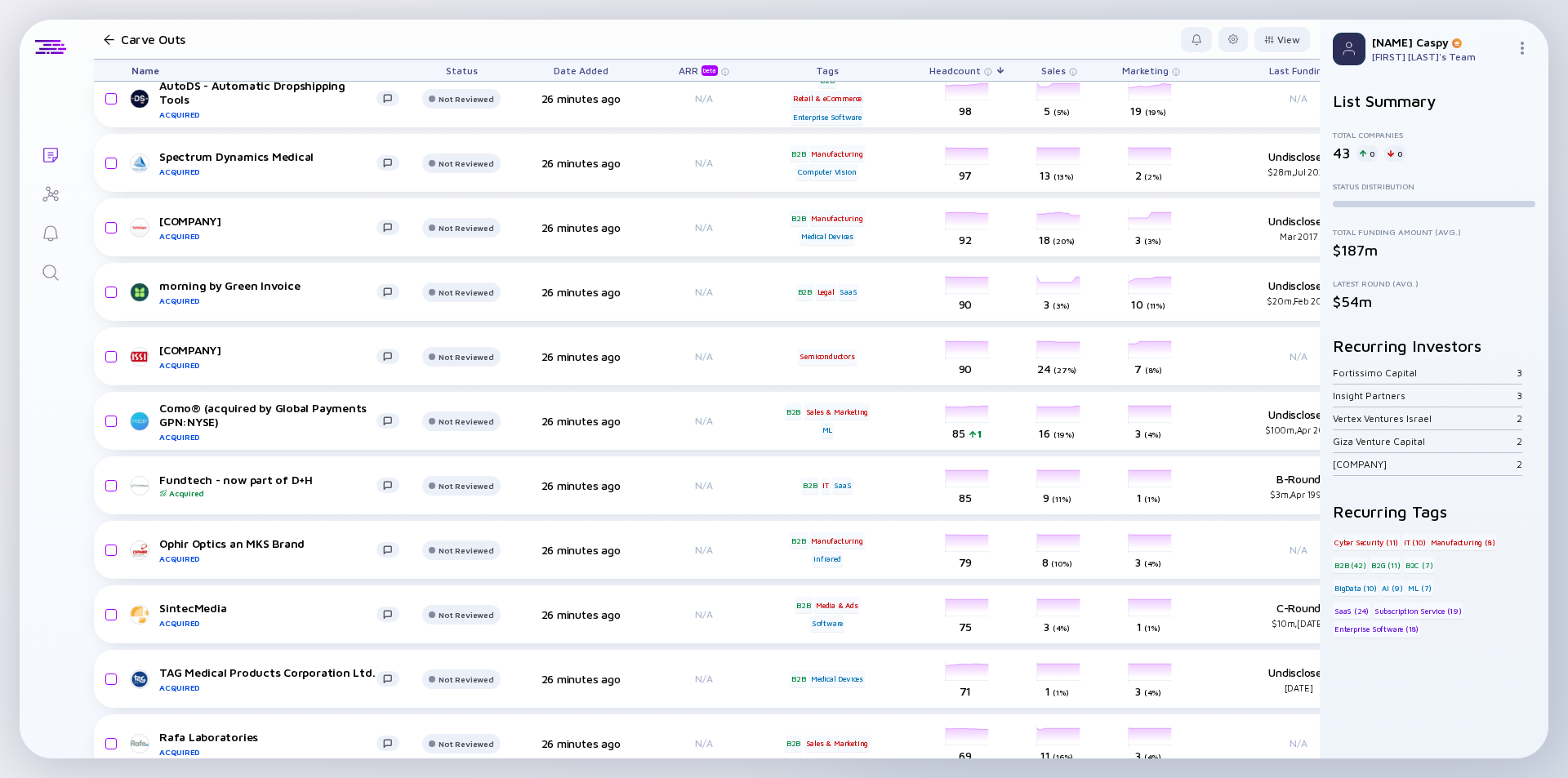 scroll, scrollTop: 1633, scrollLeft: 0, axis: vertical 